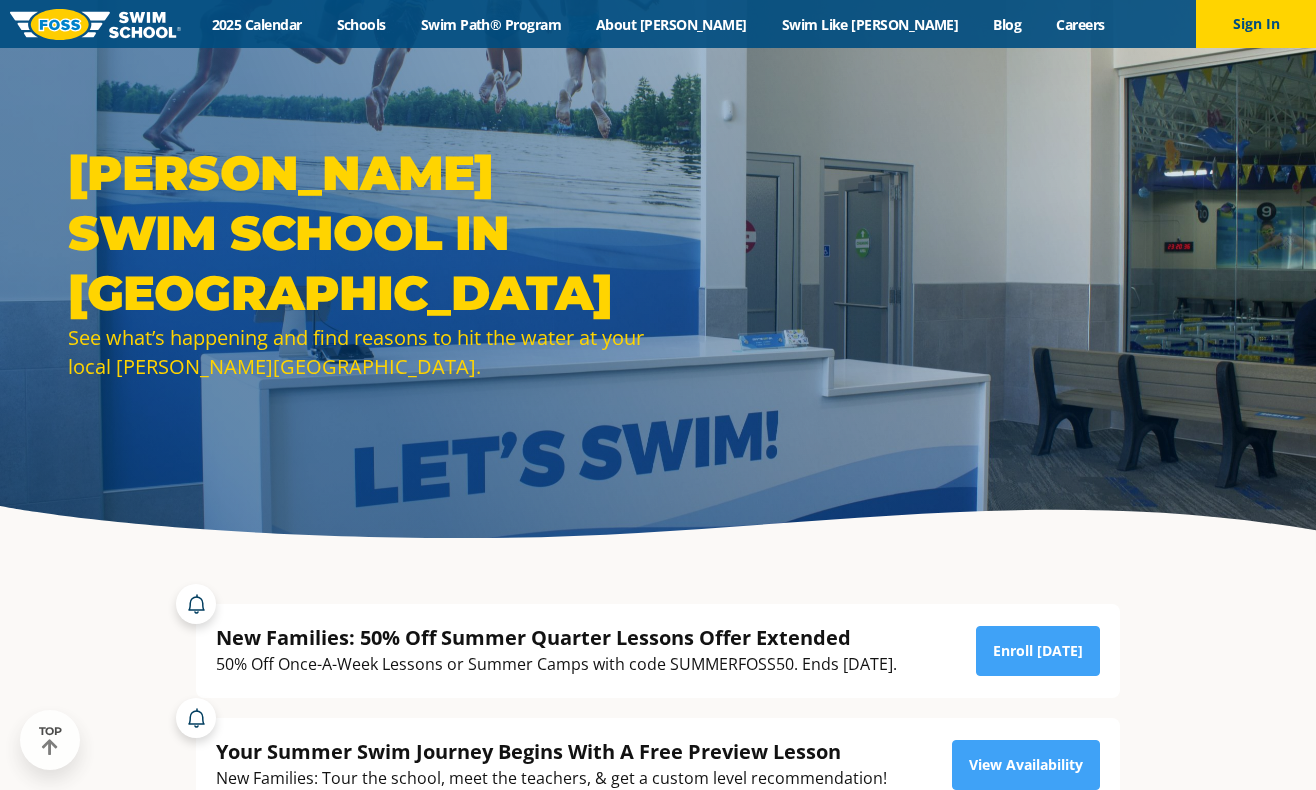 scroll, scrollTop: 300, scrollLeft: 0, axis: vertical 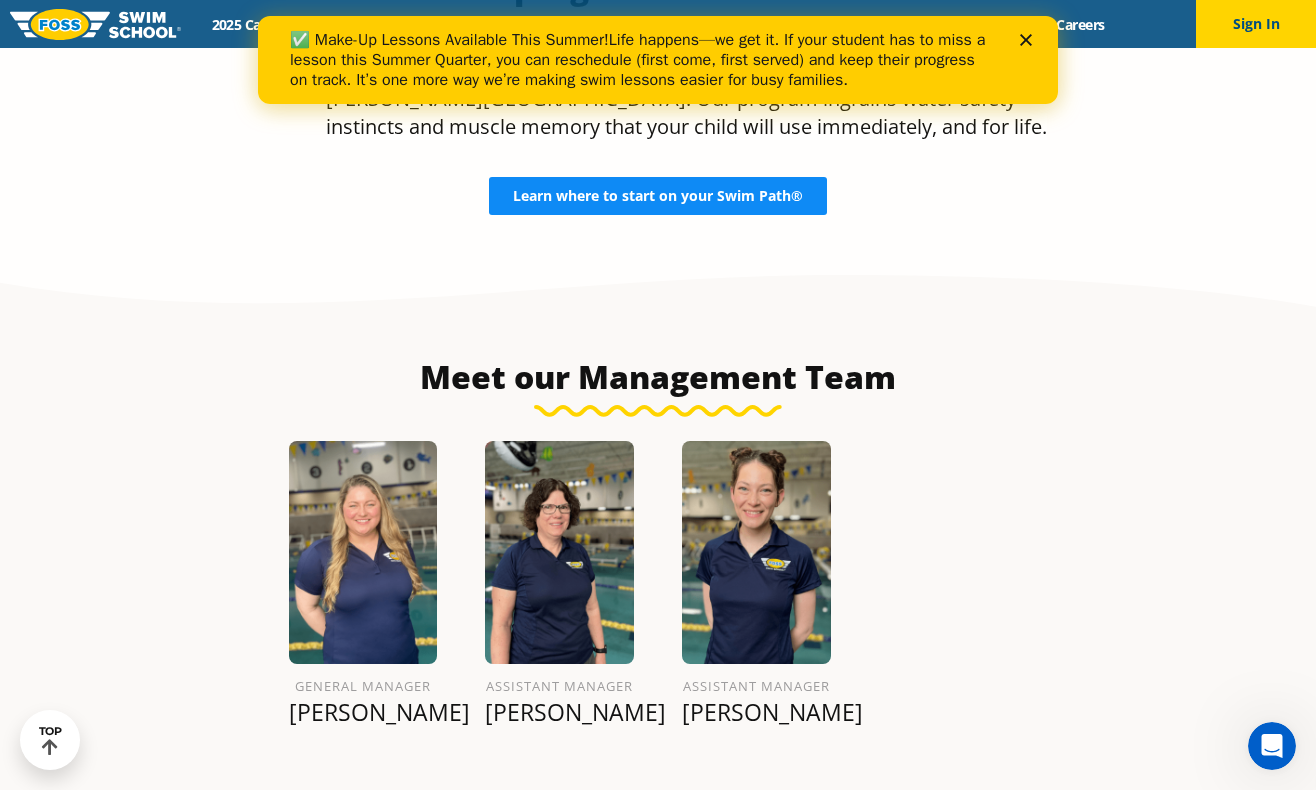 click on "Learn where to start on your Swim Path®" at bounding box center [658, 196] 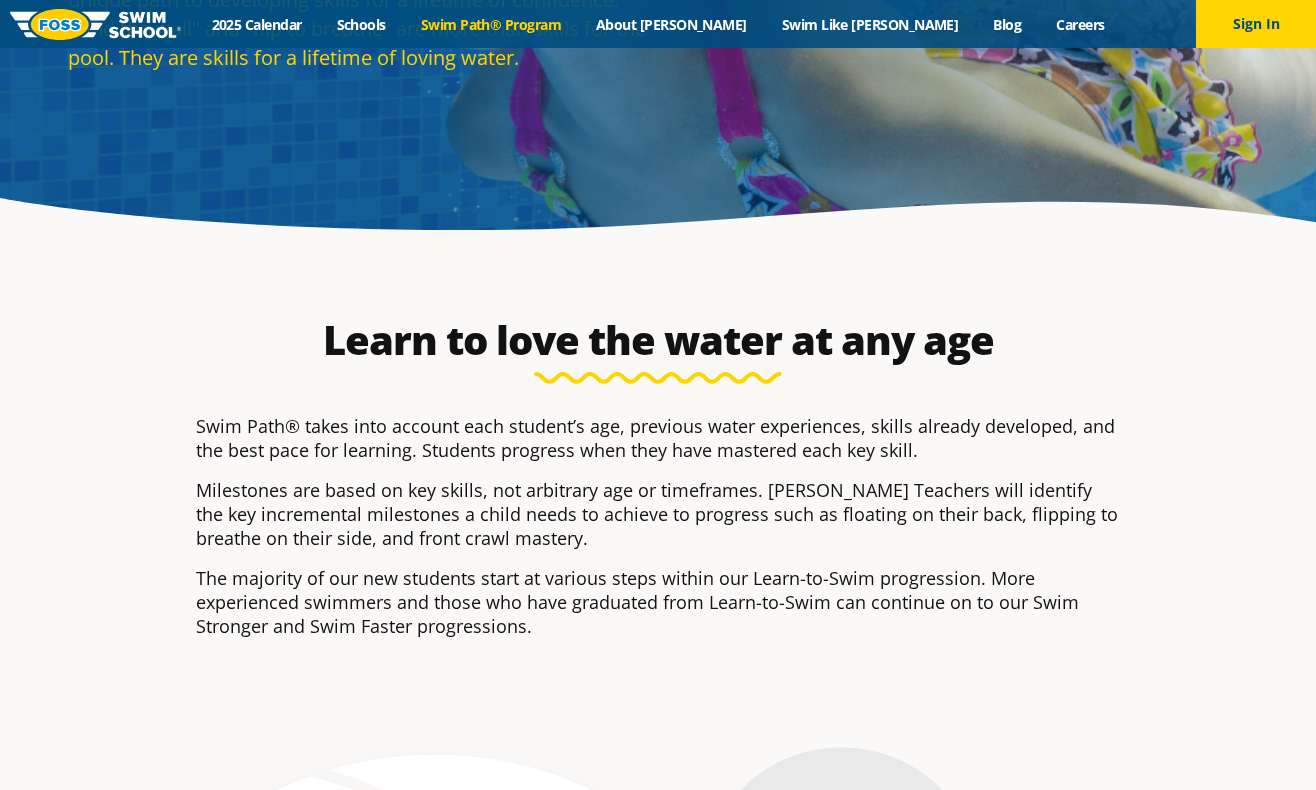 scroll, scrollTop: 0, scrollLeft: 0, axis: both 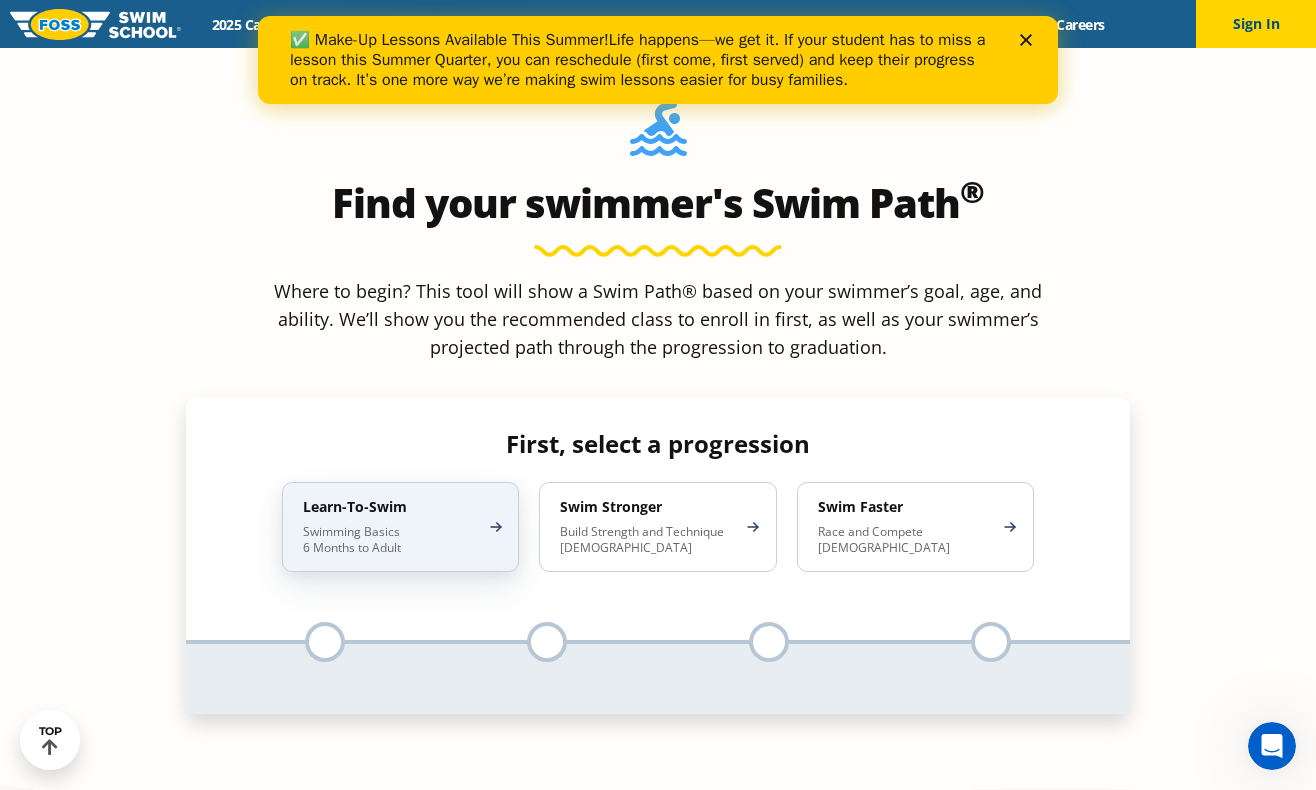 click on "Swimming Basics 6 Months to Adult" at bounding box center (390, 540) 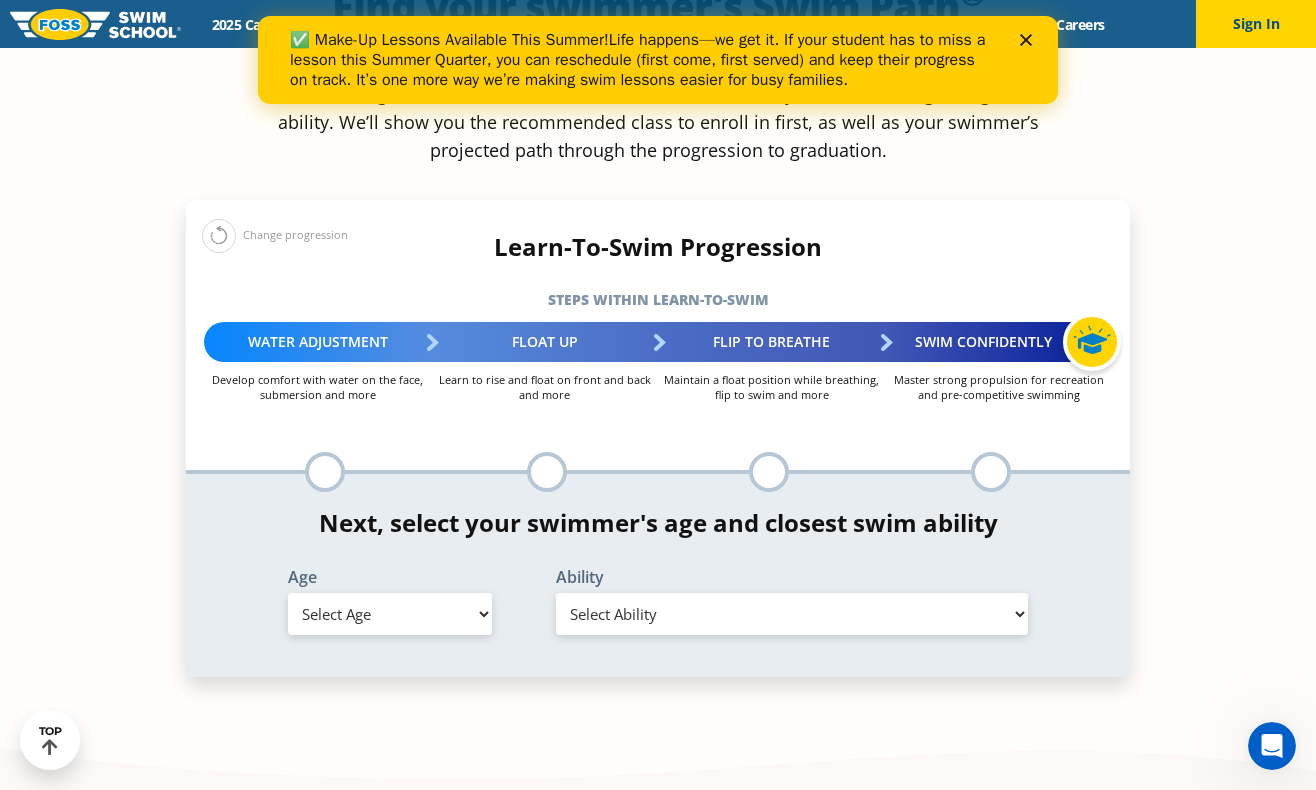 scroll, scrollTop: 2000, scrollLeft: 0, axis: vertical 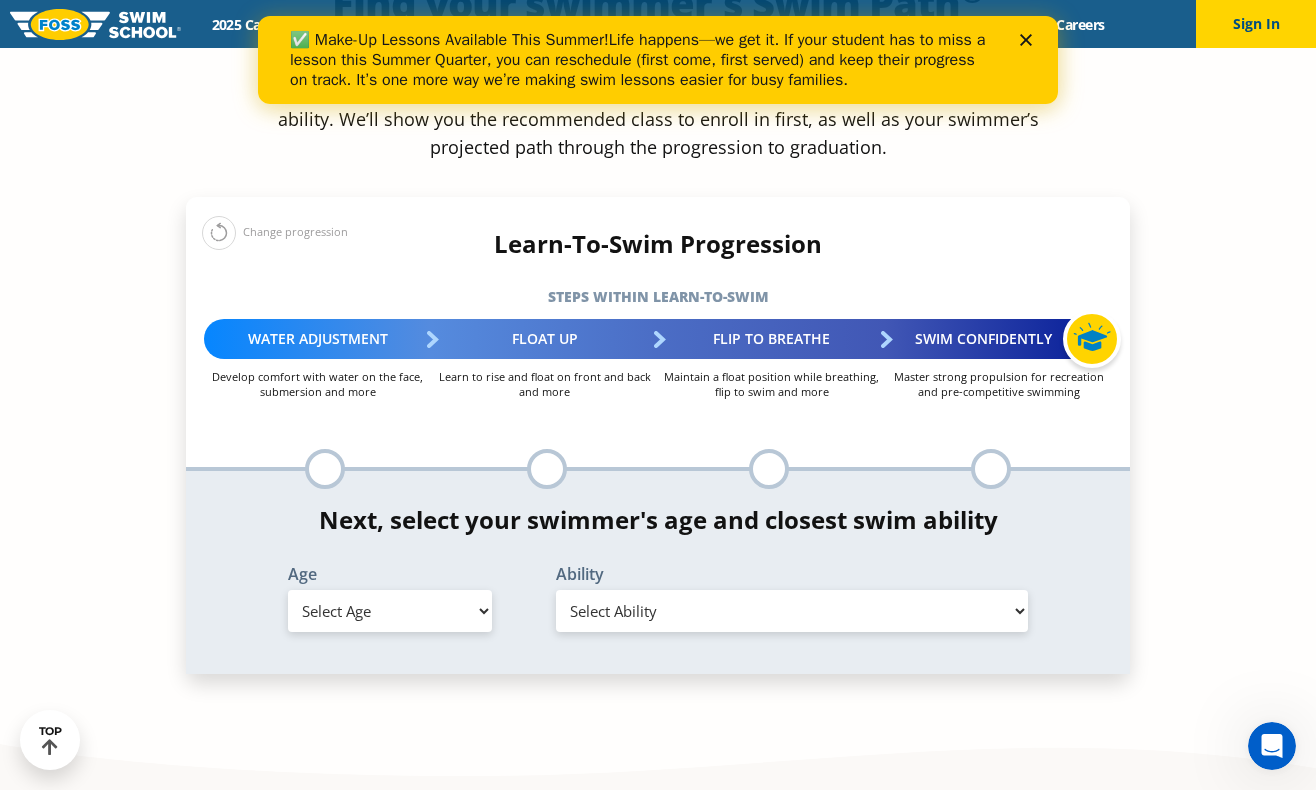 click on "Select Age 6 months - 1 year 1 year 2 years 3 years 4 years 5 years 6 years 7 years 8 years 9 years 10 years  11 years  12 years  13 years  14 years  15 years  16 years  17 years  Adult (18 years +)" at bounding box center [390, 611] 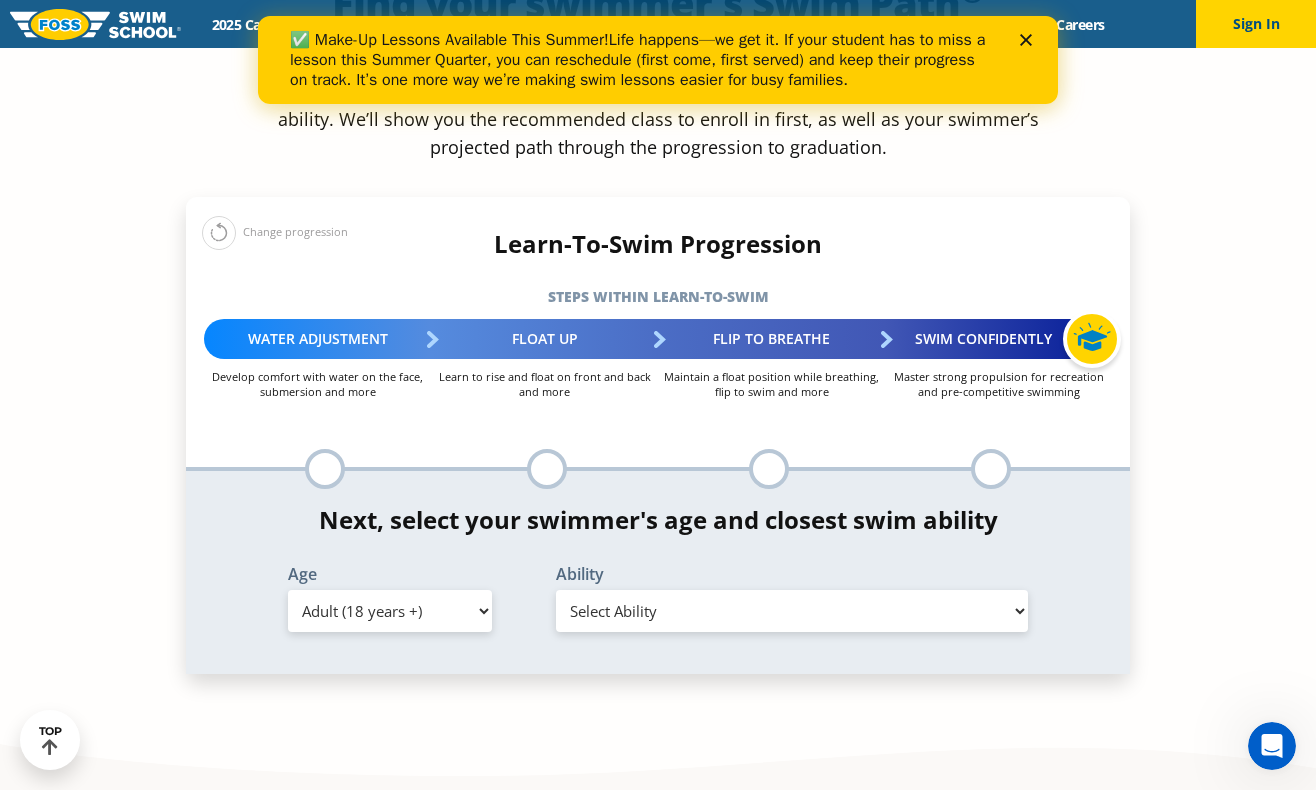 click on "Select Age 6 months - 1 year 1 year 2 years 3 years 4 years 5 years 6 years 7 years 8 years 9 years 10 years  11 years  12 years  13 years  14 years  15 years  16 years  17 years  Adult (18 years +)" at bounding box center (390, 611) 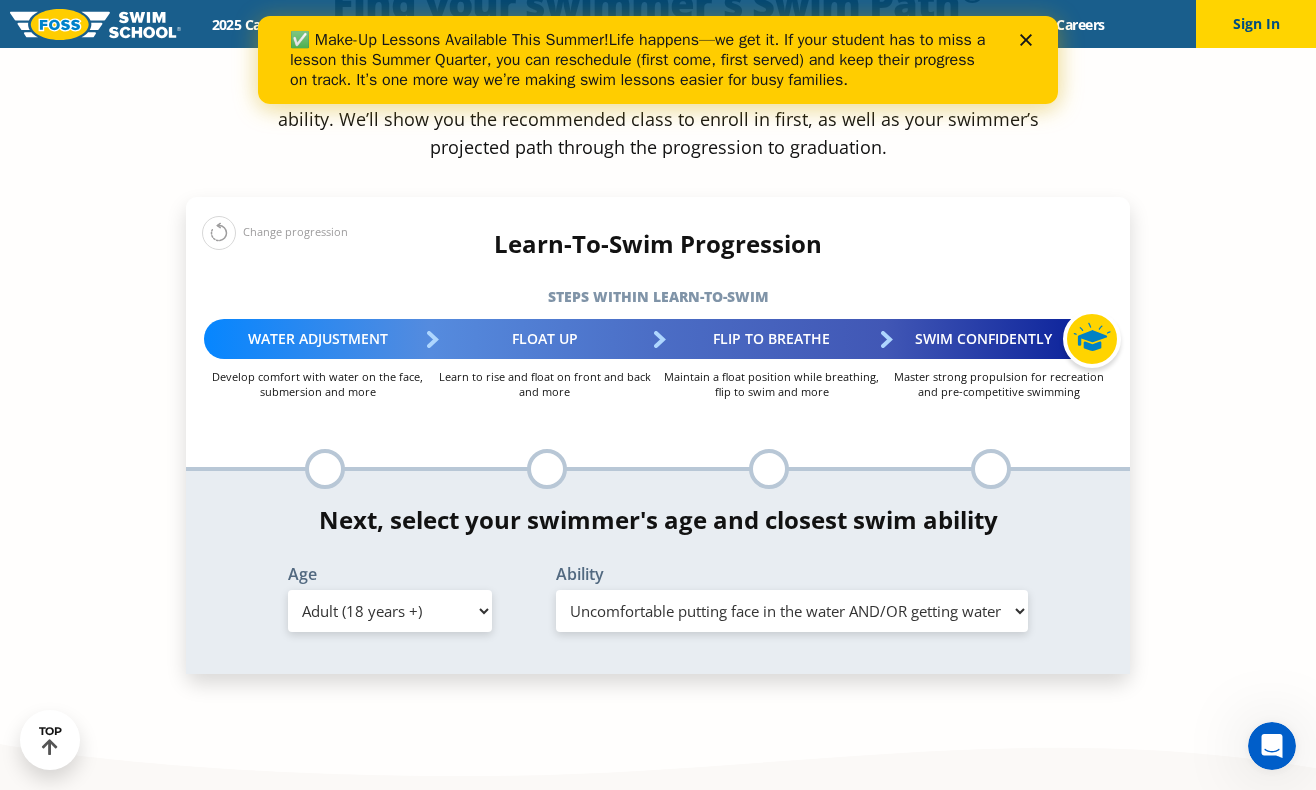 click on "Select Ability First in-water experience When in the water reliant on a life jacket or floatation device Uncomfortable putting face in the water AND/OR getting water on ears while floating on back Swims front crawl and backstroke for 25 ft with a flip from stomach to back to breathe Front crawl 40 ft AND backstroke 40 ft AND breaststroke for 15 ft" at bounding box center [792, 611] 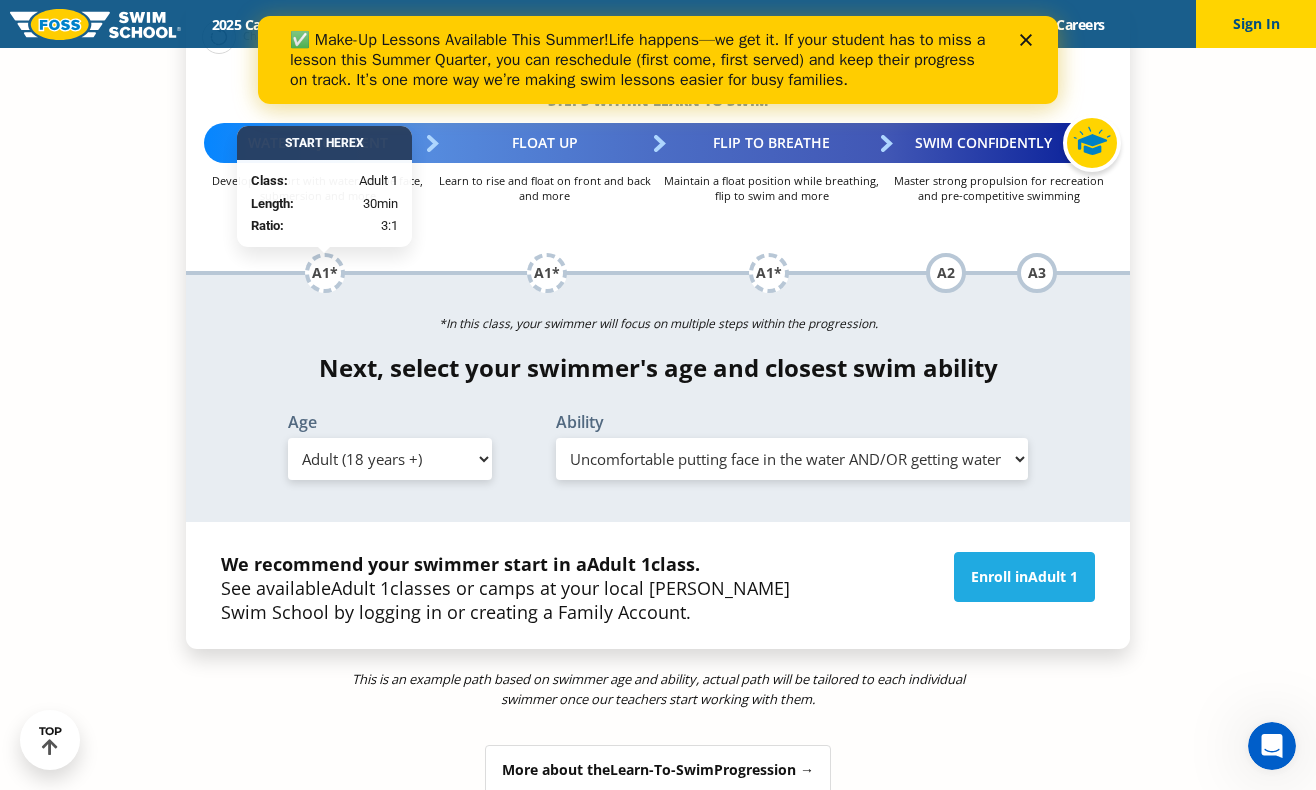 scroll, scrollTop: 2200, scrollLeft: 0, axis: vertical 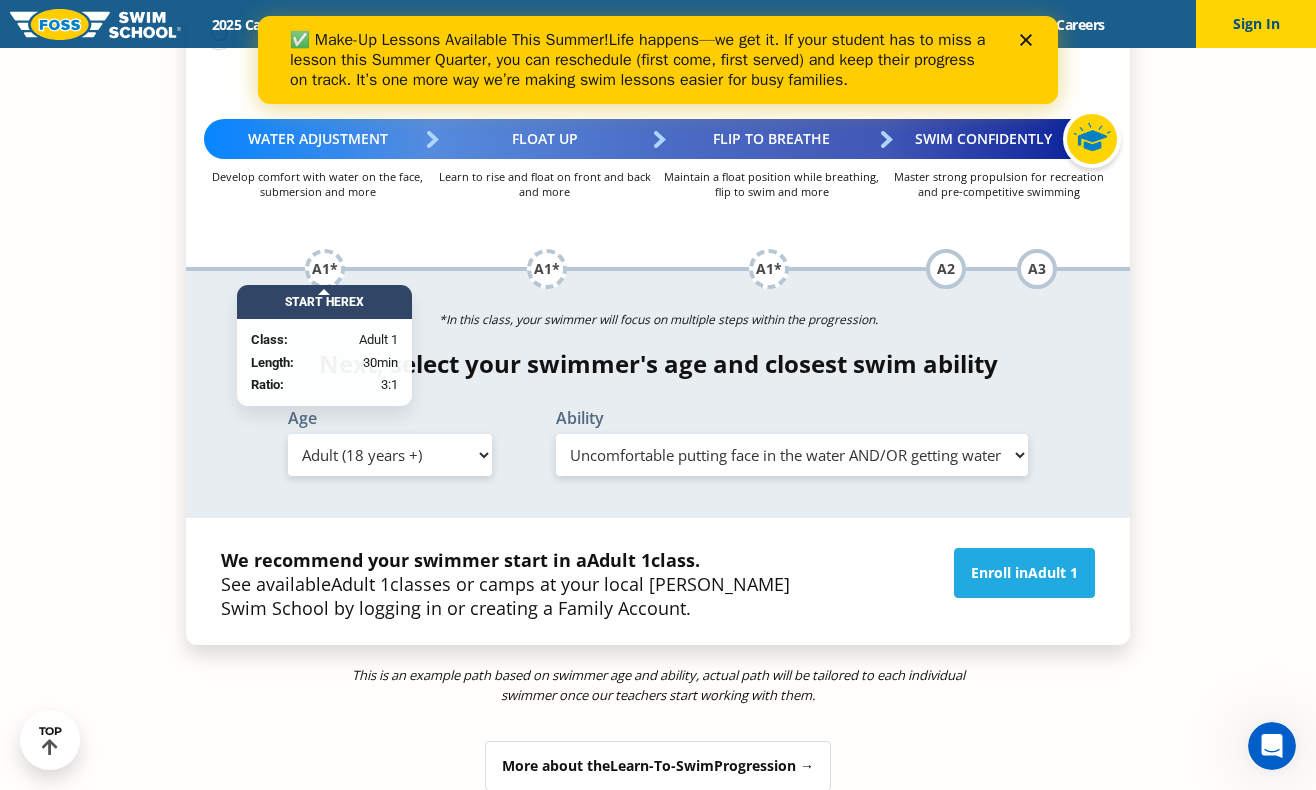 click on "Select Ability First in-water experience When in the water reliant on a life jacket or floatation device Uncomfortable putting face in the water AND/OR getting water on ears while floating on back Swims front crawl and backstroke for 25 ft with a flip from stomach to back to breathe Front crawl 40 ft AND backstroke 40 ft AND breaststroke for 15 ft" at bounding box center (792, 455) 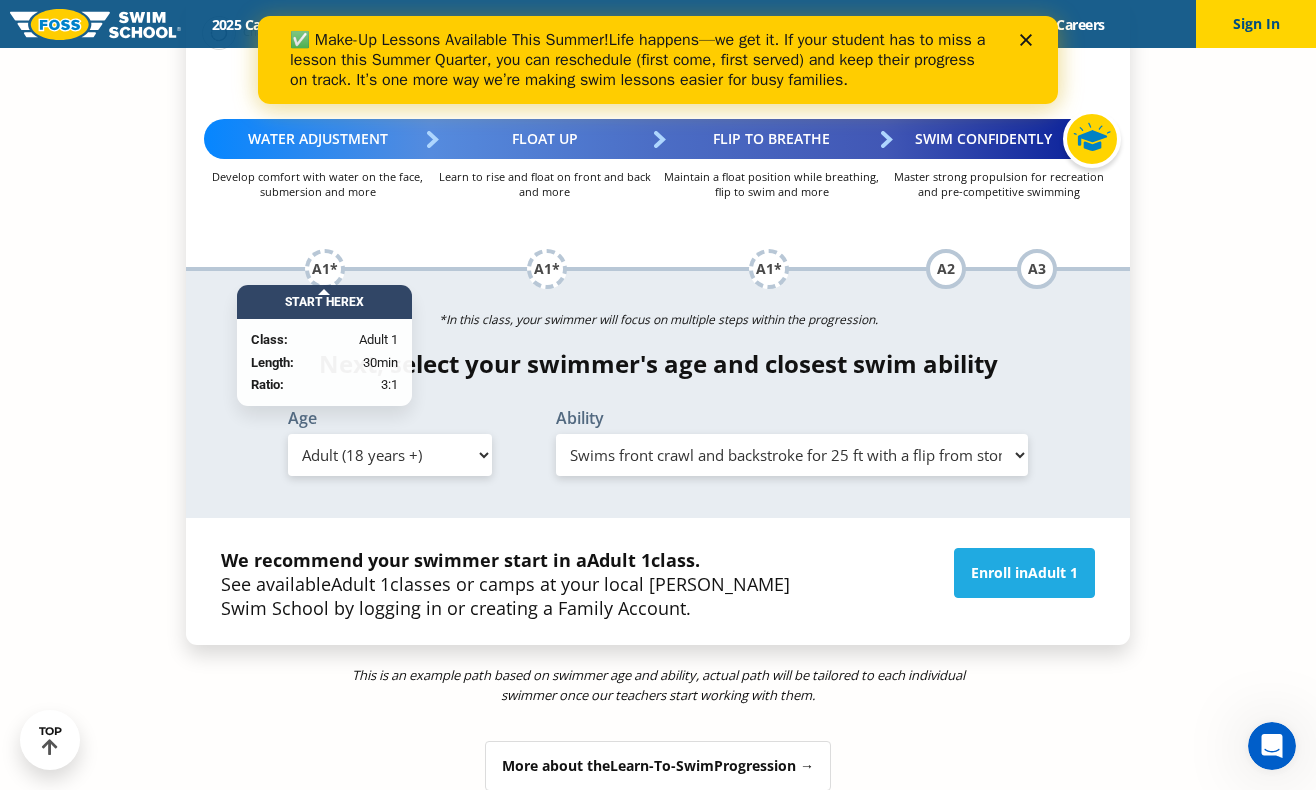 click on "Select Ability First in-water experience When in the water reliant on a life jacket or floatation device Uncomfortable putting face in the water AND/OR getting water on ears while floating on back Swims front crawl and backstroke for 25 ft with a flip from stomach to back to breathe Front crawl 40 ft AND backstroke 40 ft AND breaststroke for 15 ft" at bounding box center [792, 455] 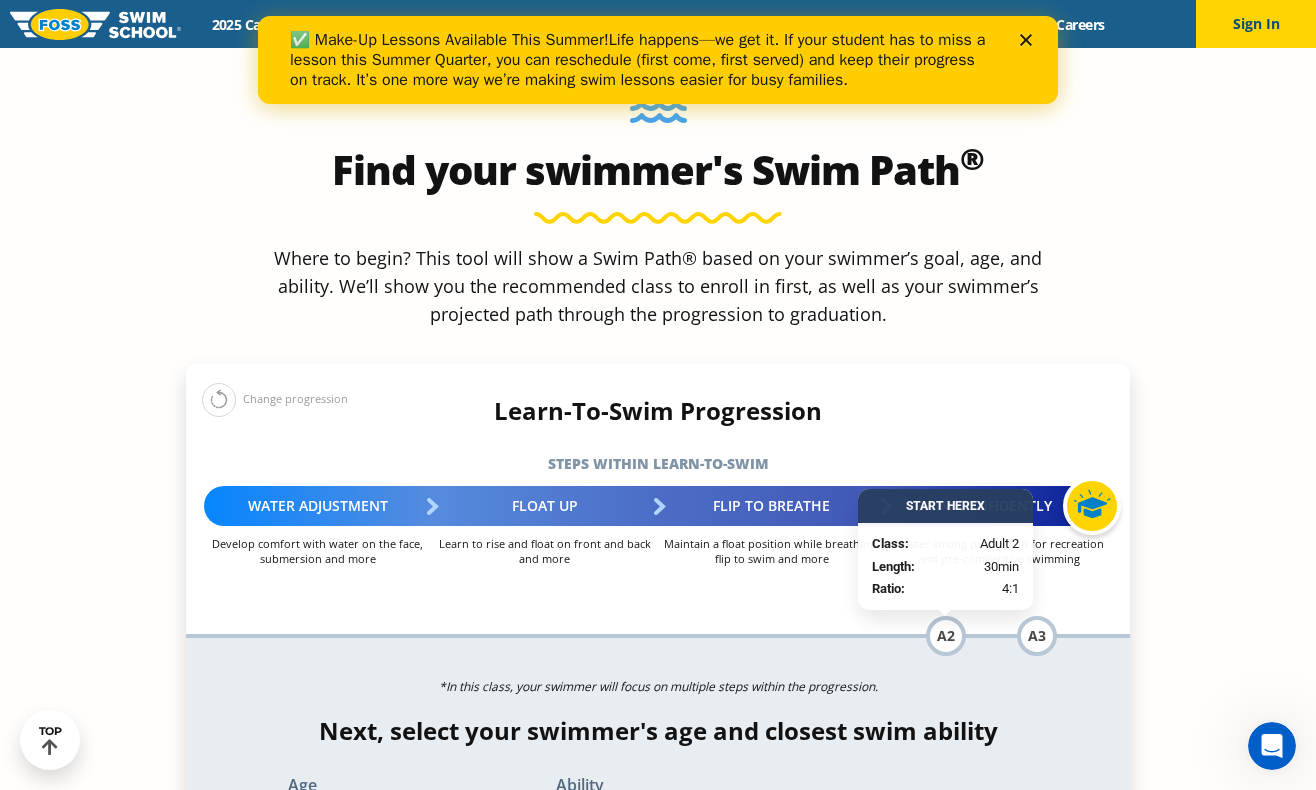 scroll, scrollTop: 1800, scrollLeft: 0, axis: vertical 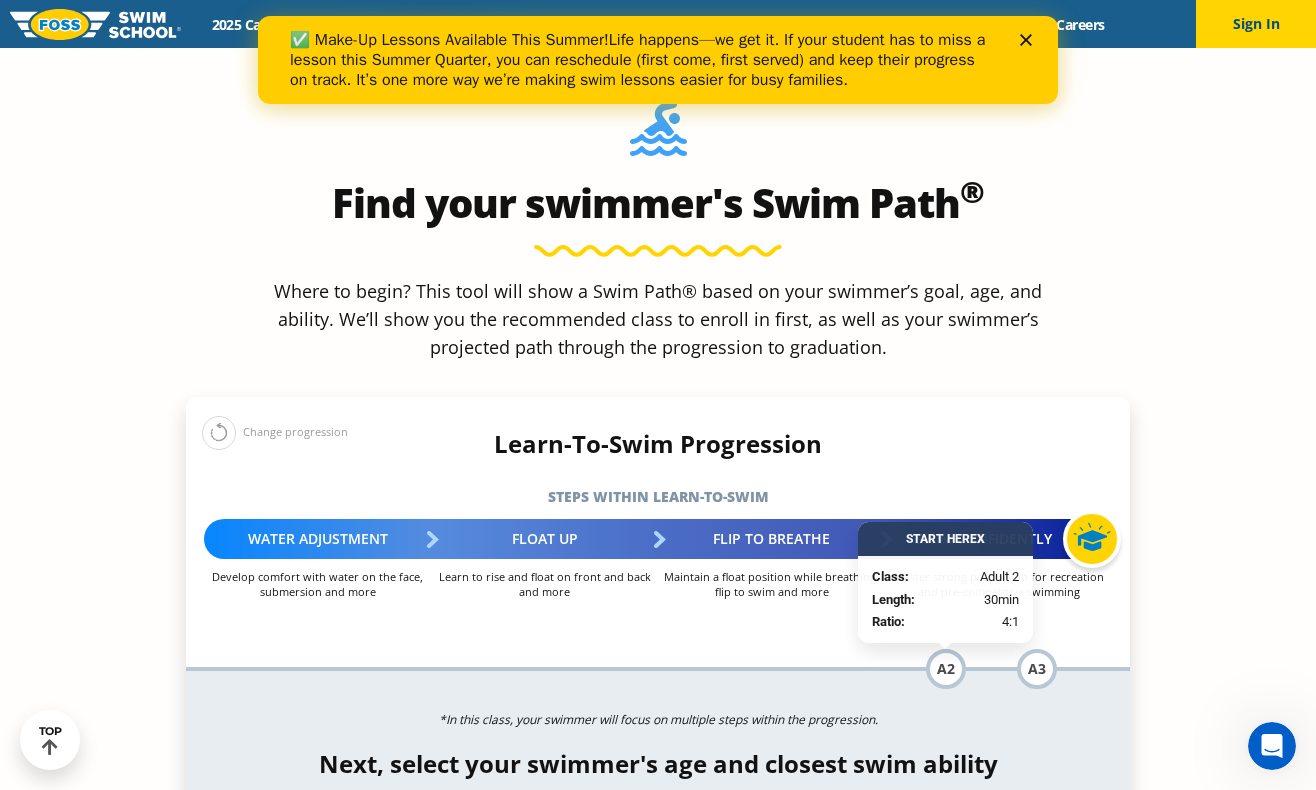click on "A2" at bounding box center (946, 669) 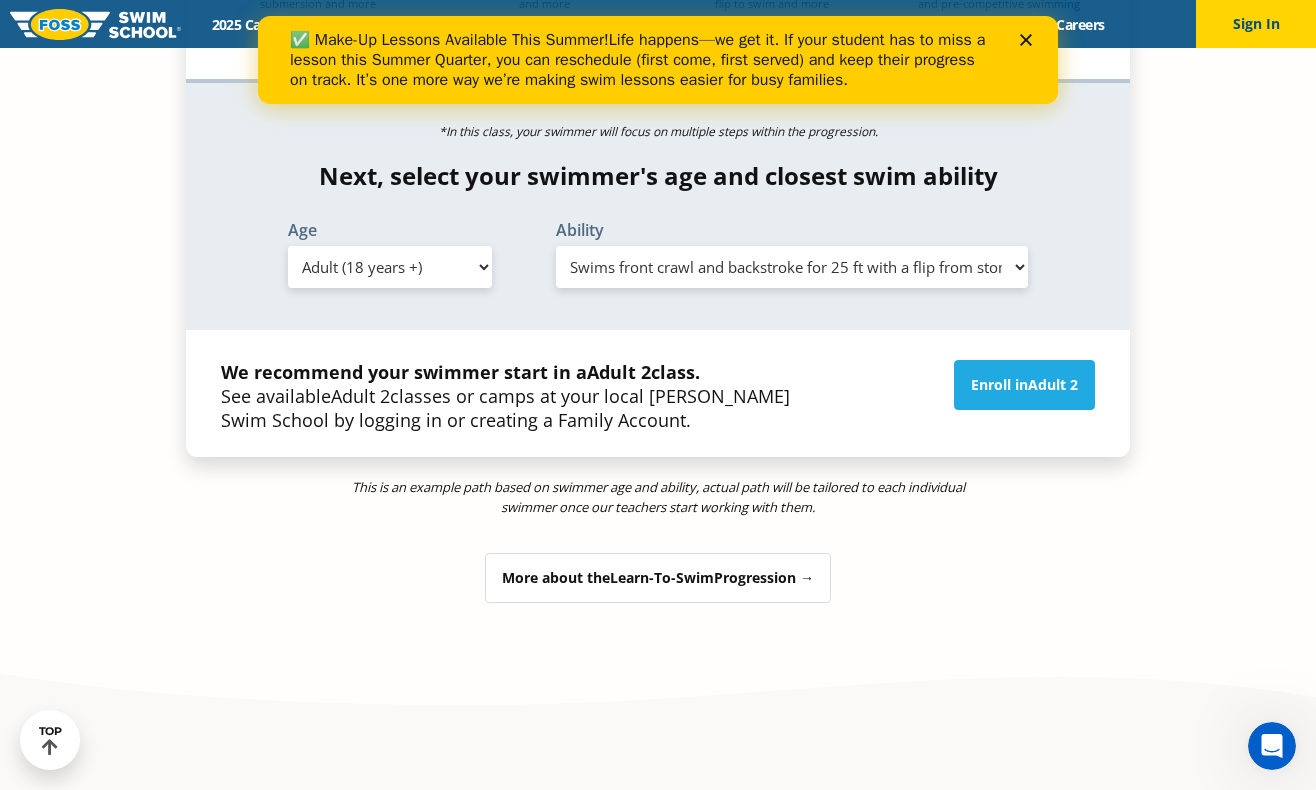 scroll, scrollTop: 2400, scrollLeft: 0, axis: vertical 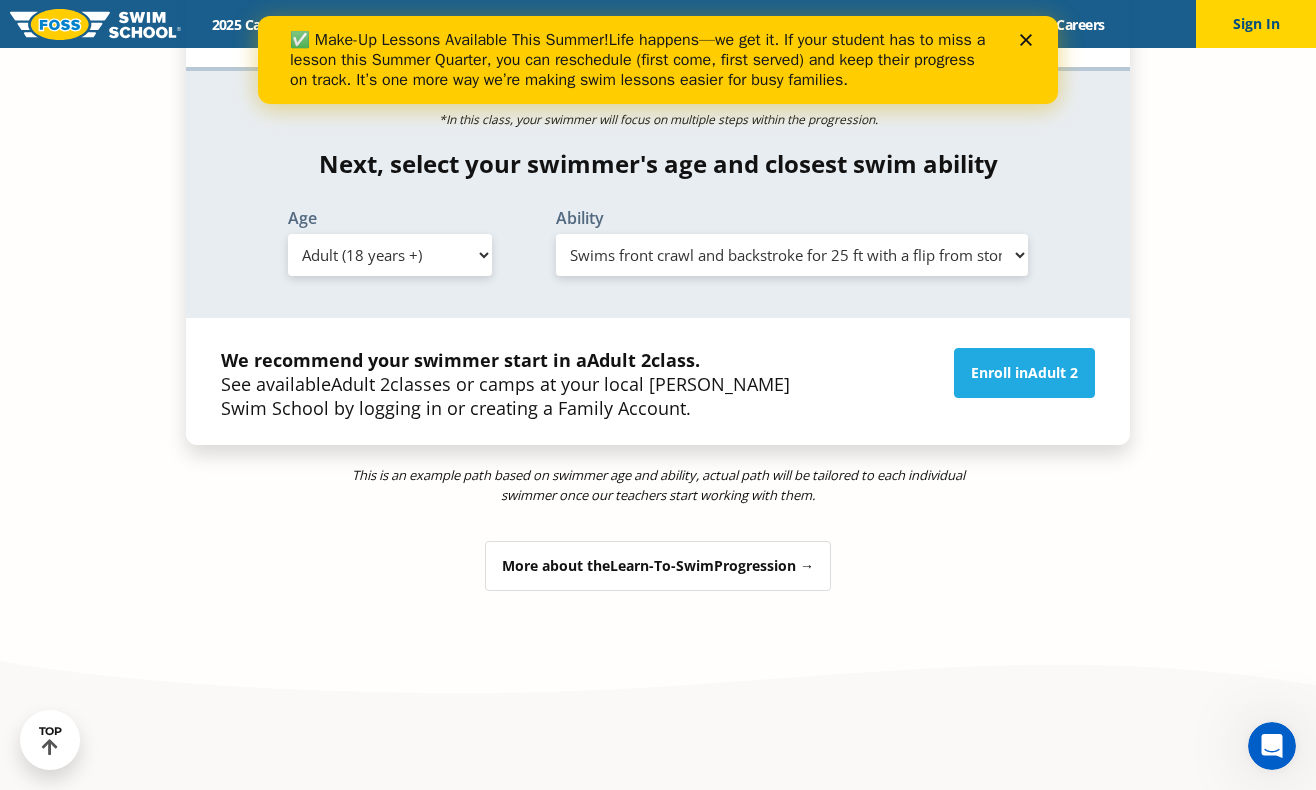 click on "Learn-To-Swim" at bounding box center (662, 565) 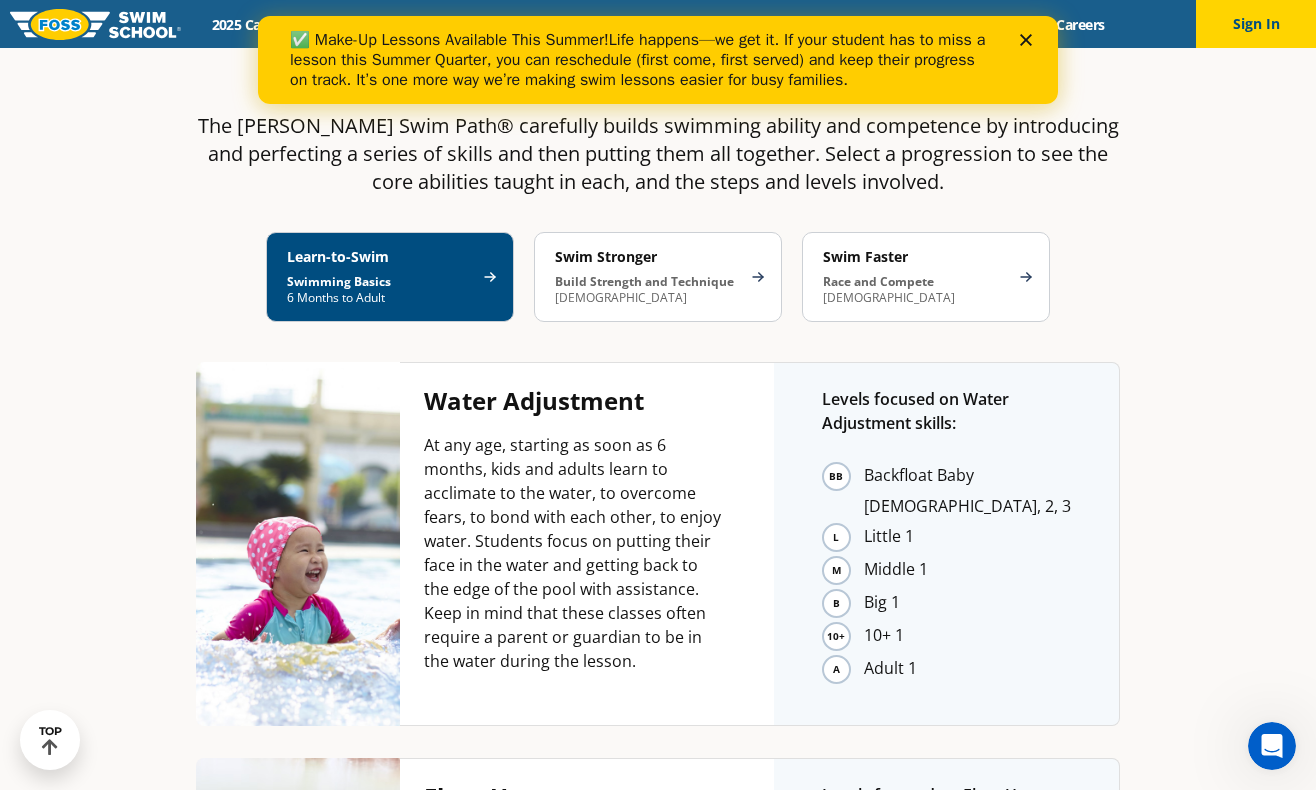 scroll, scrollTop: 3566, scrollLeft: 0, axis: vertical 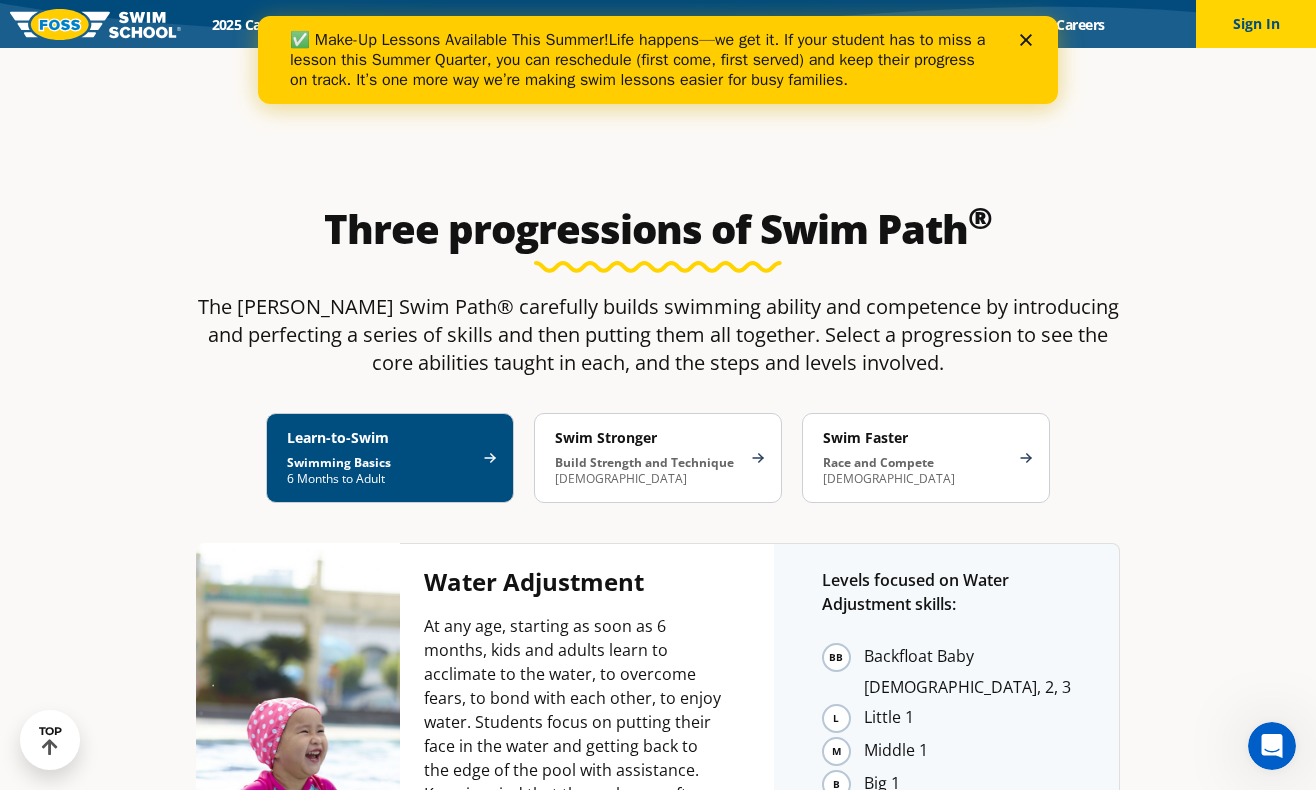click 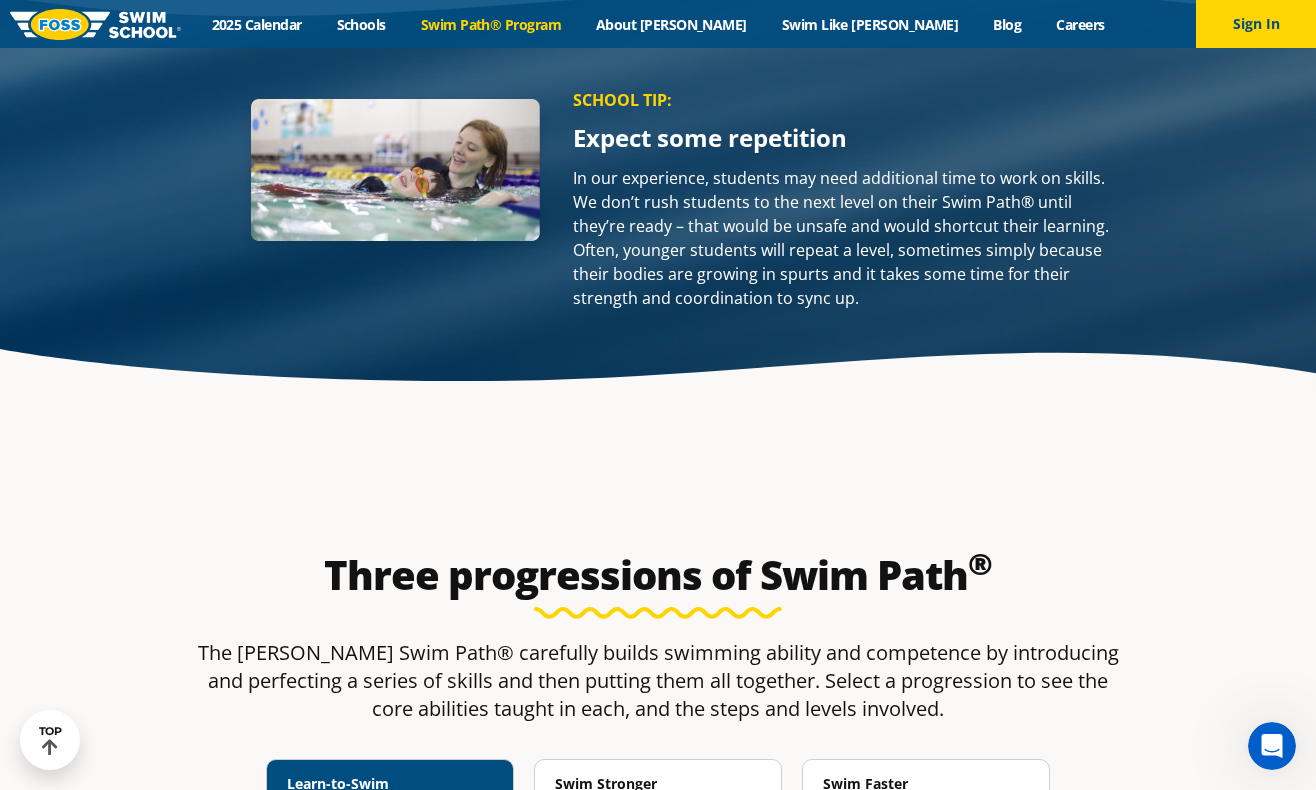 scroll, scrollTop: 3266, scrollLeft: 0, axis: vertical 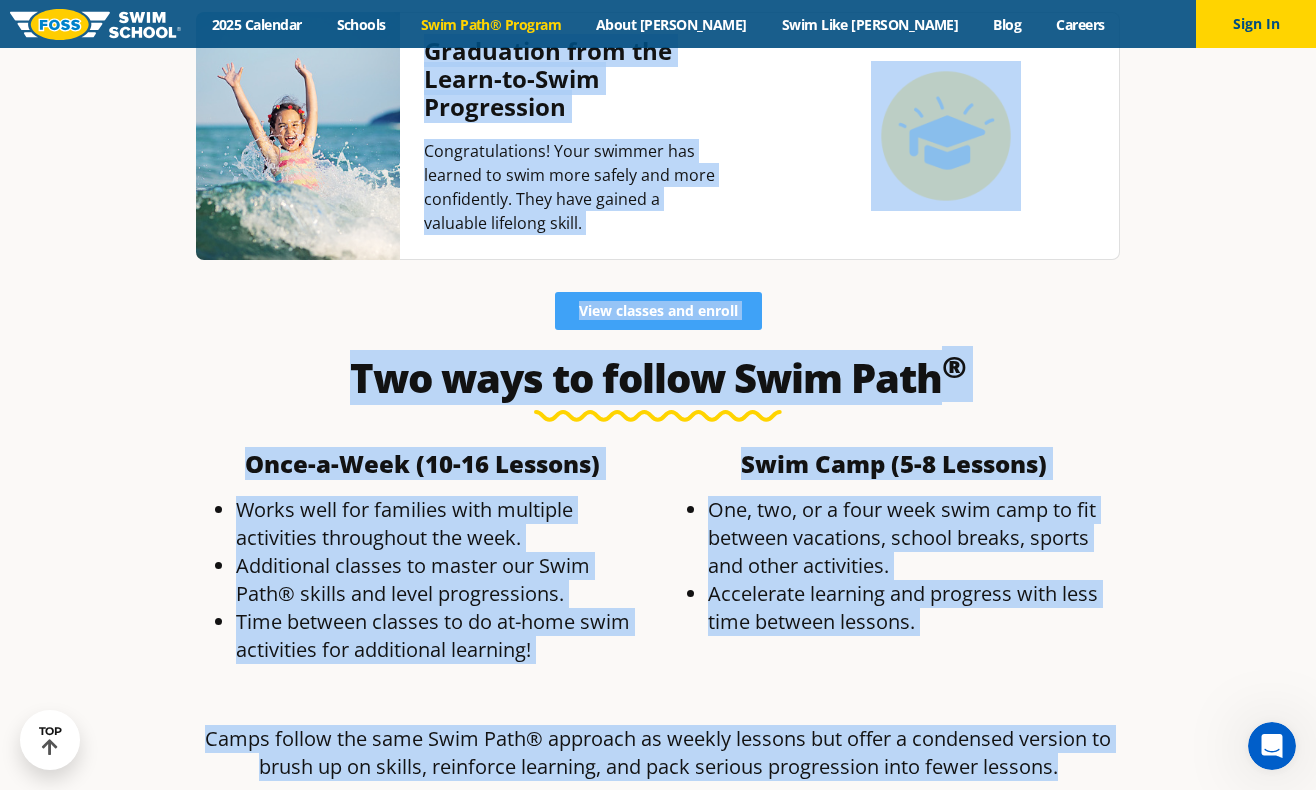 drag, startPoint x: 330, startPoint y: 363, endPoint x: 1177, endPoint y: 619, distance: 884.8418 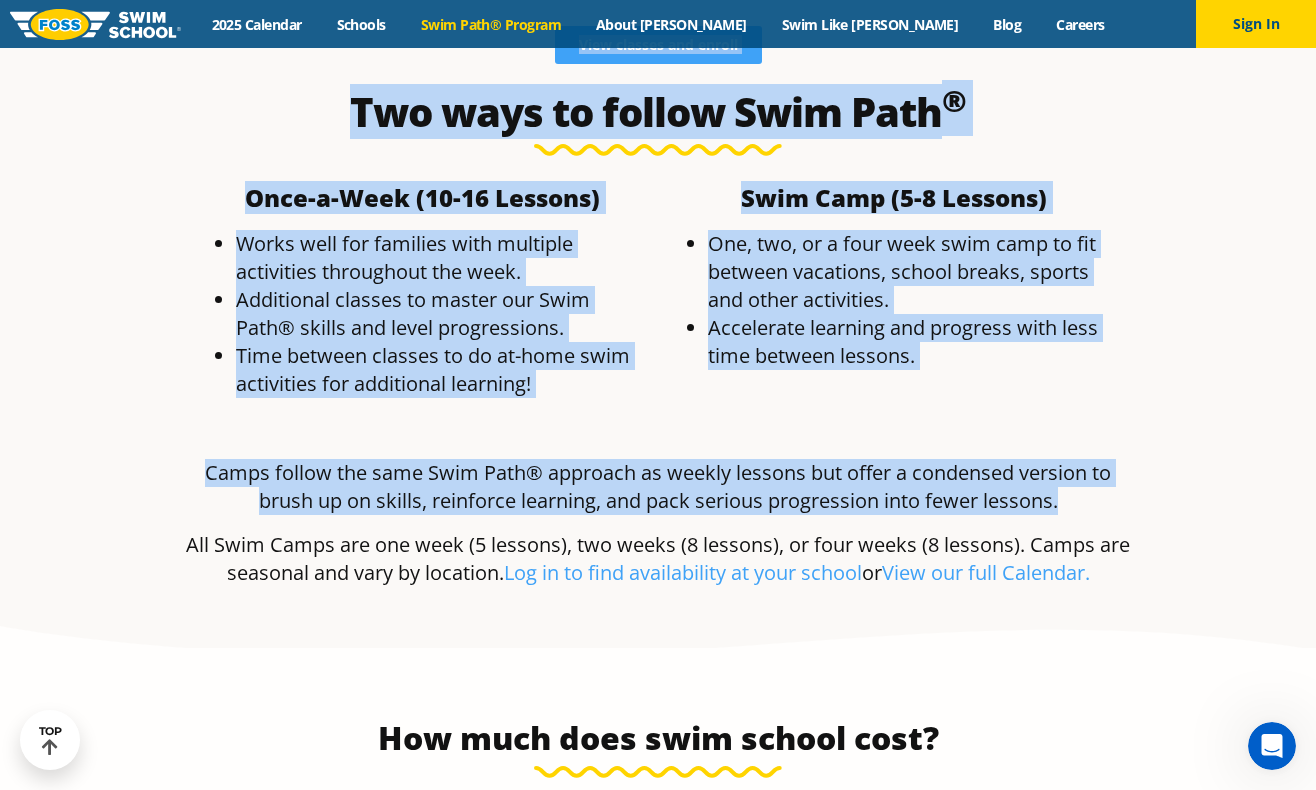 scroll, scrollTop: 5787, scrollLeft: 0, axis: vertical 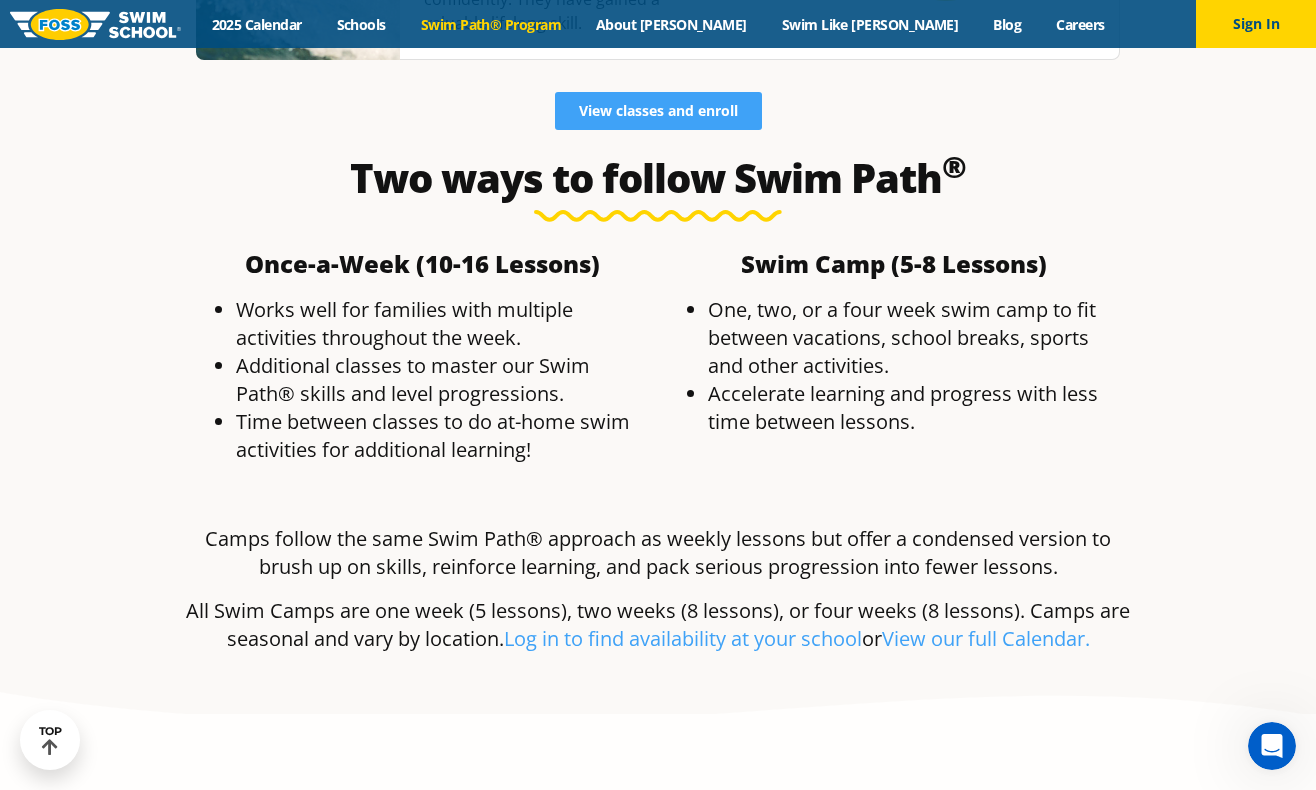 click on "Camps follow the same Swim Path® approach as weekly lessons but offer a condensed version to brush up on skills, reinforce learning, and pack serious progression into fewer lessons. All Swim Camps are one week (5 lessons), two weeks (8 lessons), or four weeks (8 lessons). Camps are seasonal and vary by location.  Log in to find availability at your school  or  View our full Calendar." at bounding box center [658, 597] 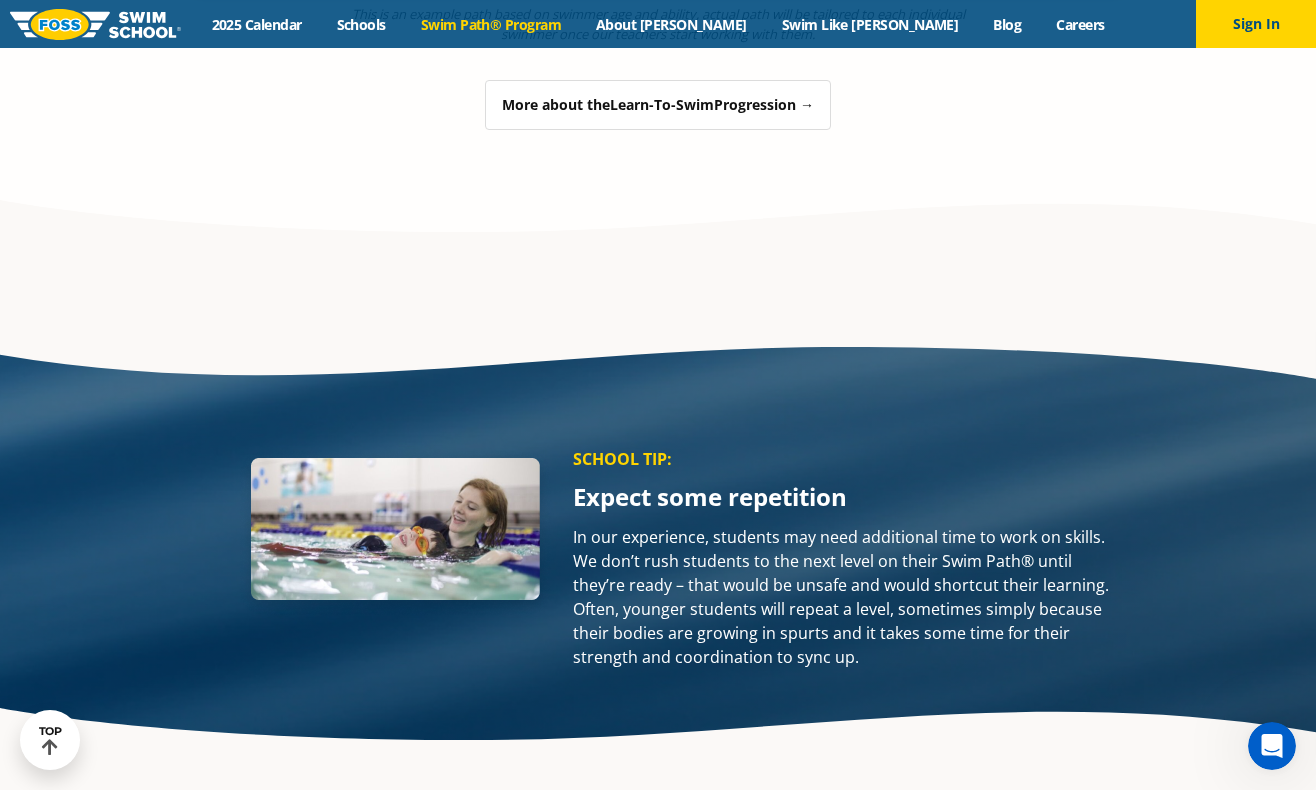 scroll, scrollTop: 2875, scrollLeft: 0, axis: vertical 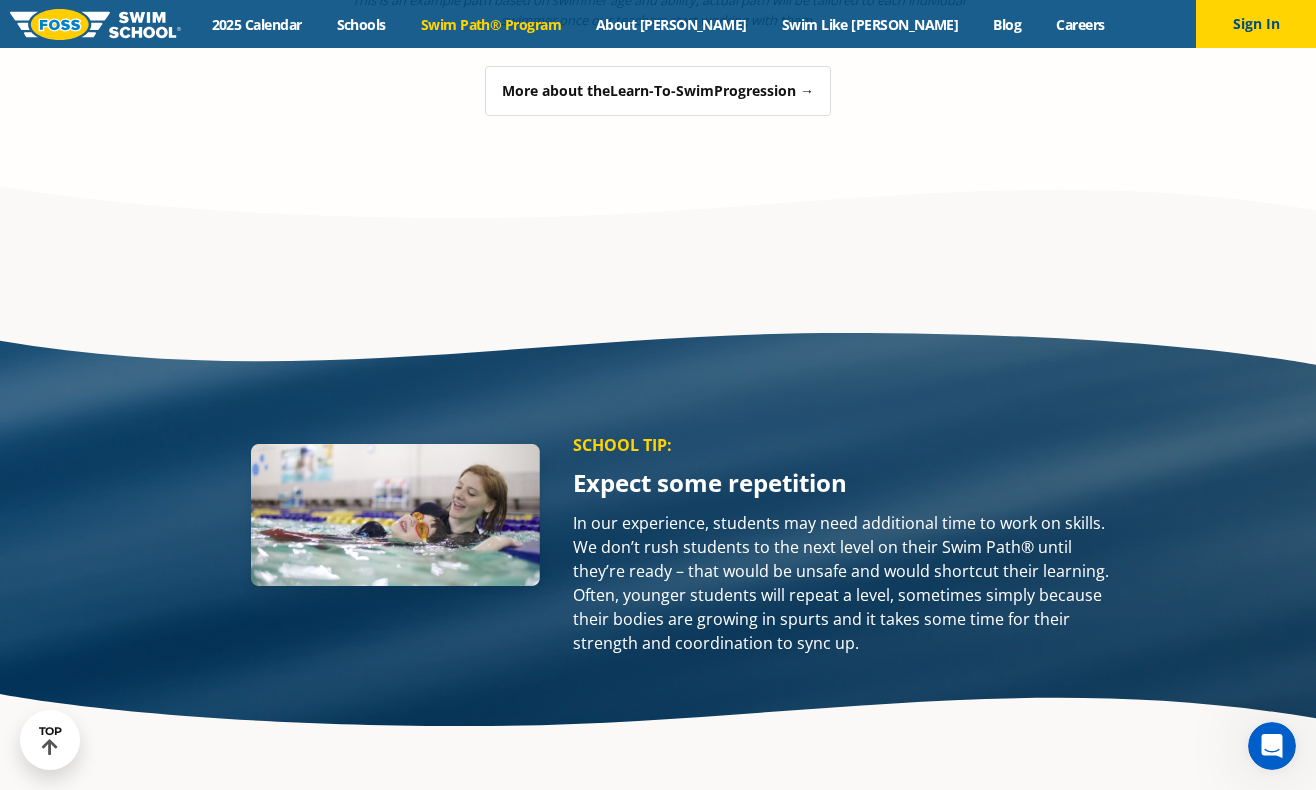 drag, startPoint x: 959, startPoint y: 284, endPoint x: 312, endPoint y: 662, distance: 749.32837 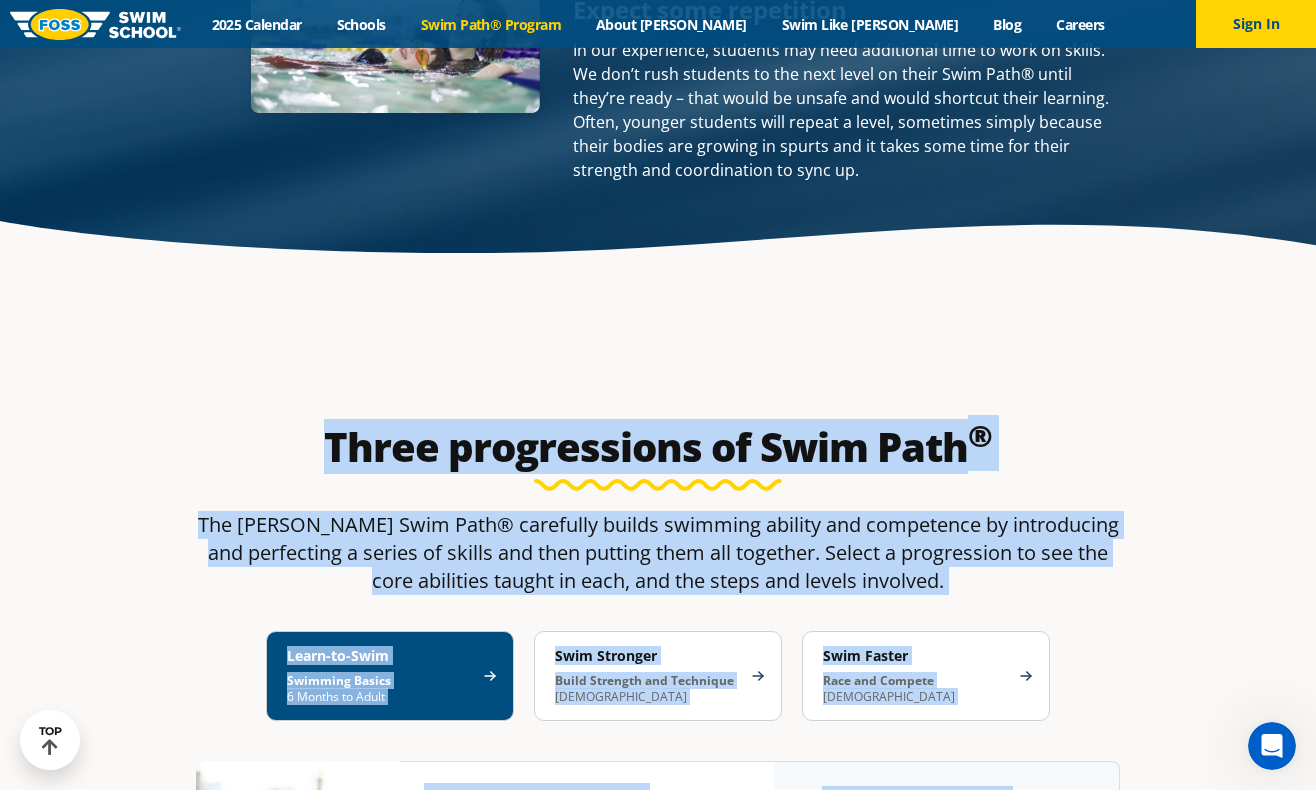 scroll, scrollTop: 3375, scrollLeft: 0, axis: vertical 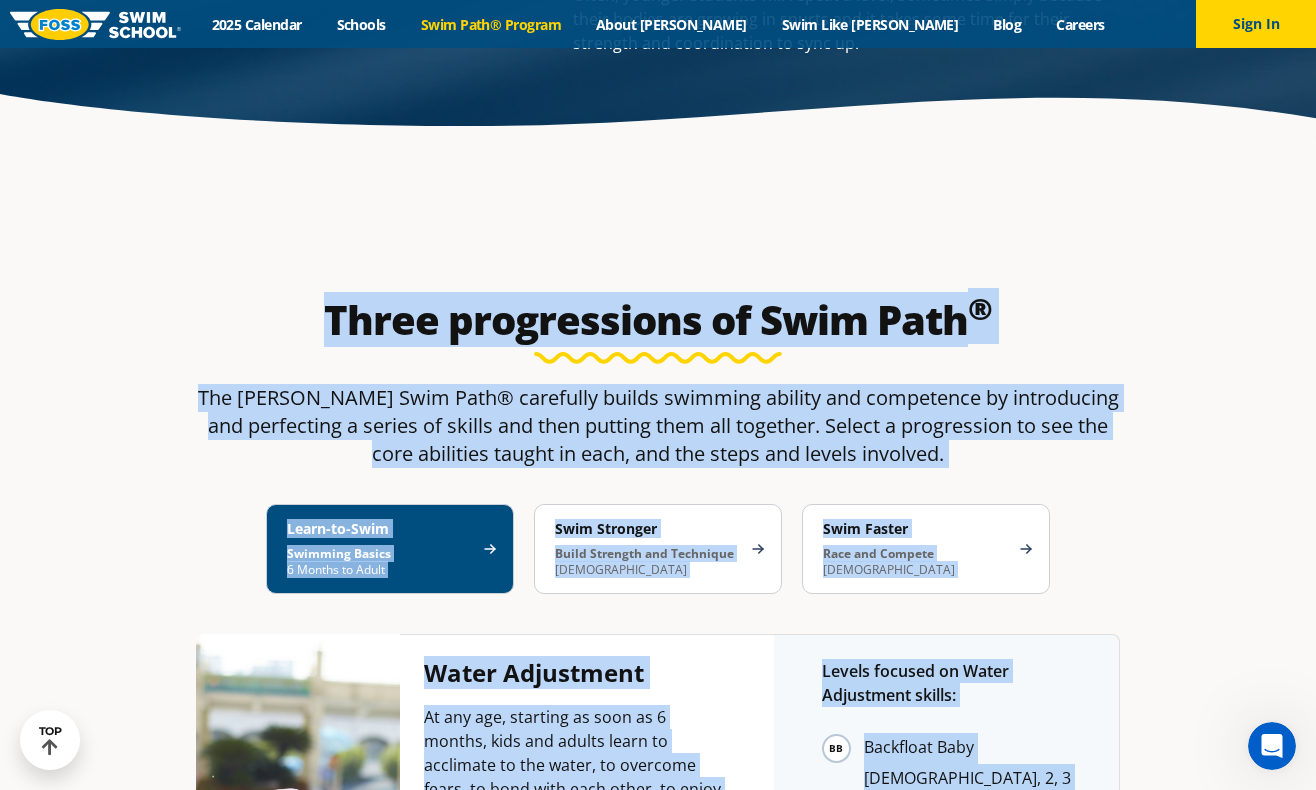 click on "Learn-to-Swim
Swimming Basics 6 Months to Adult
Swim Stronger
Build Strength and Technique 5-13 Years Old
Swim Faster
Race and Compete 8-17 Years Old" at bounding box center [658, 1427] 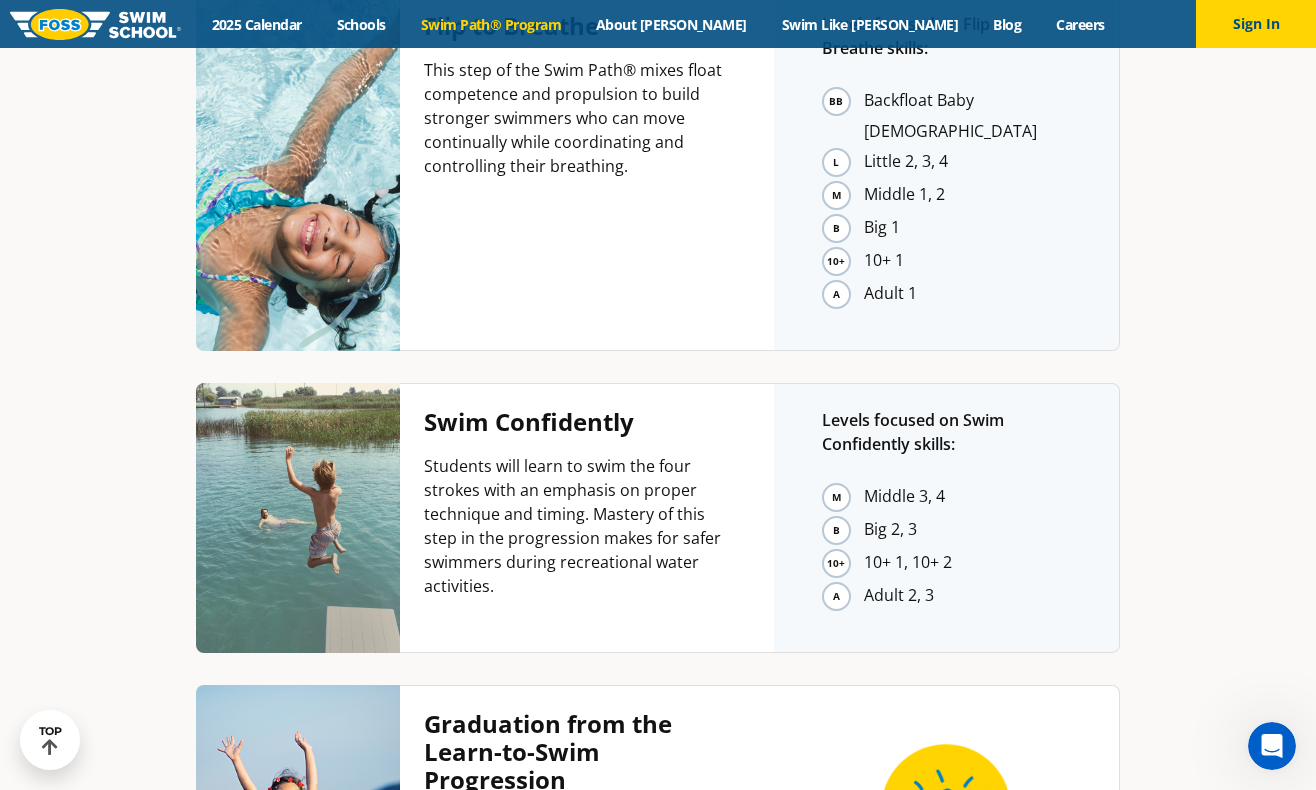 scroll, scrollTop: 5275, scrollLeft: 0, axis: vertical 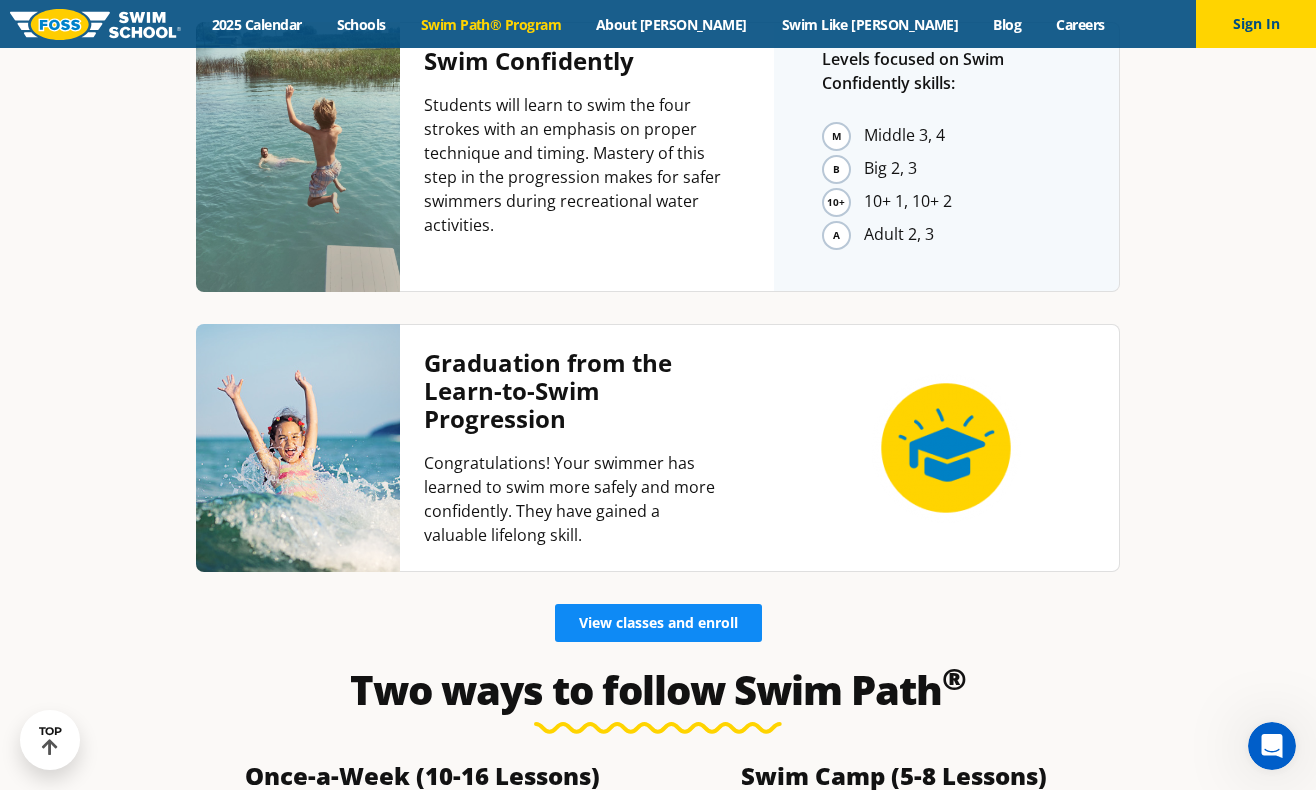 click on "View classes and enroll" at bounding box center (658, 623) 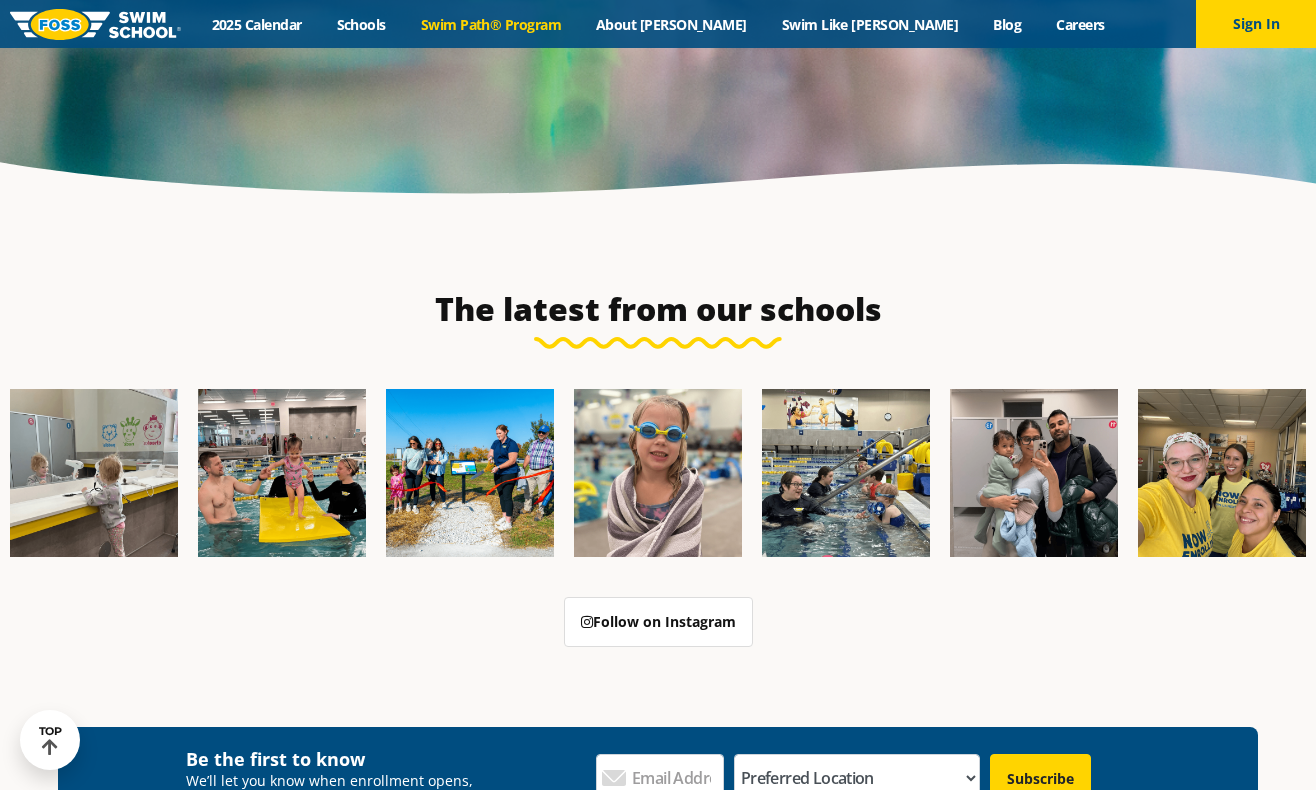 scroll, scrollTop: 0, scrollLeft: 0, axis: both 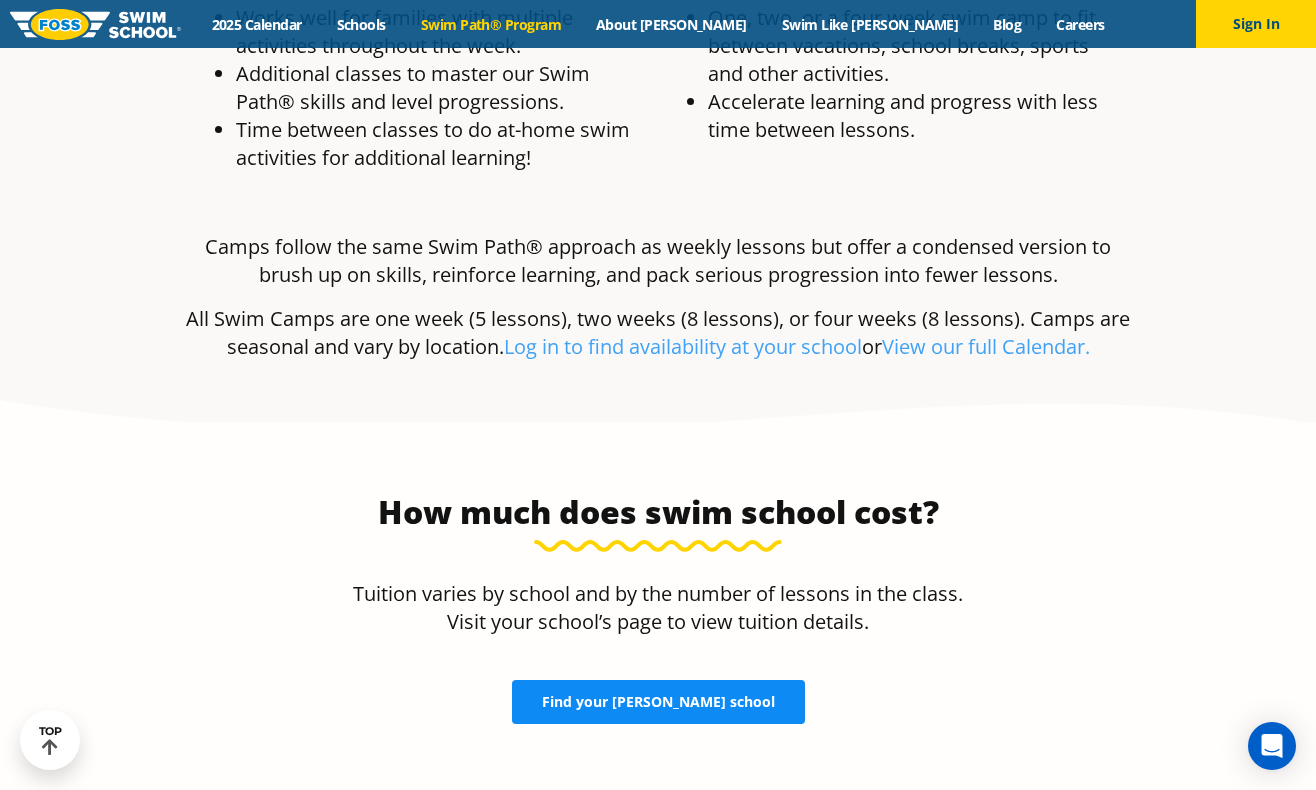 click on "Find your FOSS school" at bounding box center (658, 702) 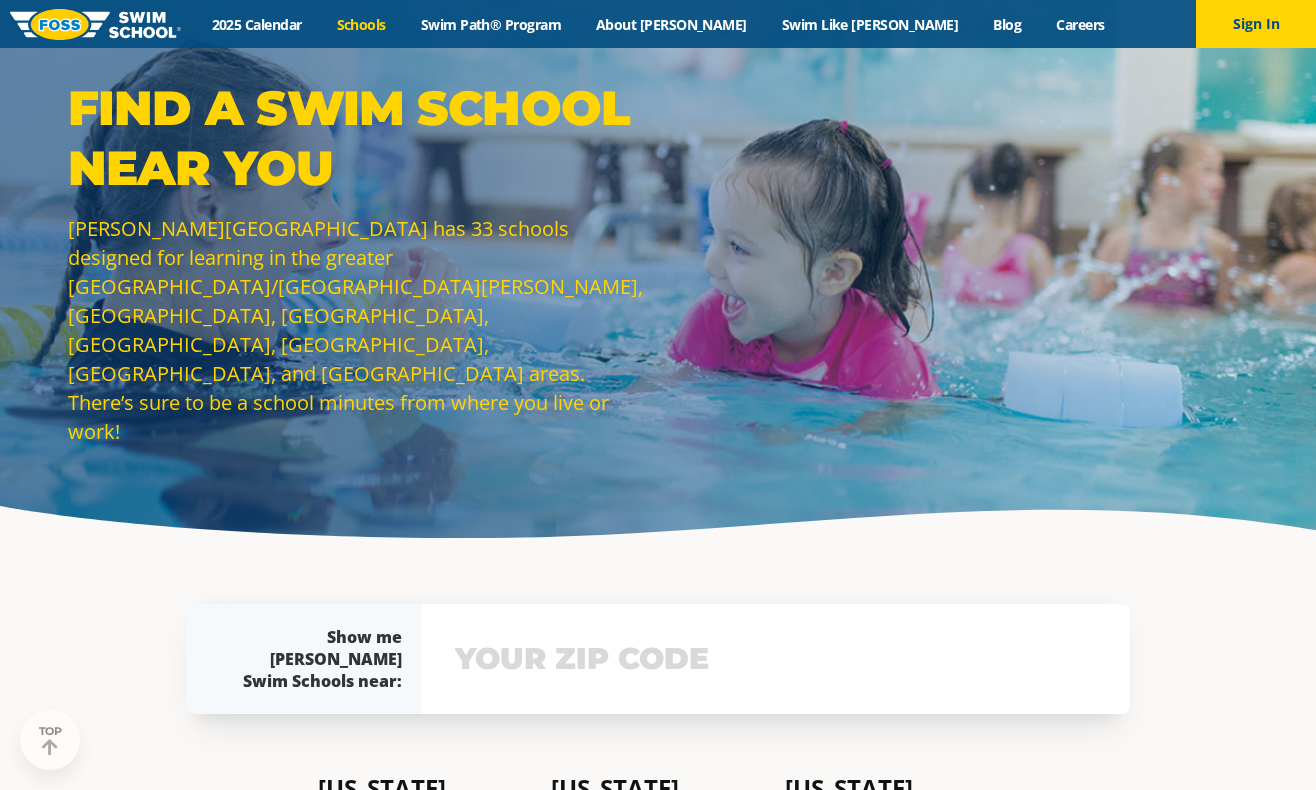 scroll, scrollTop: 300, scrollLeft: 0, axis: vertical 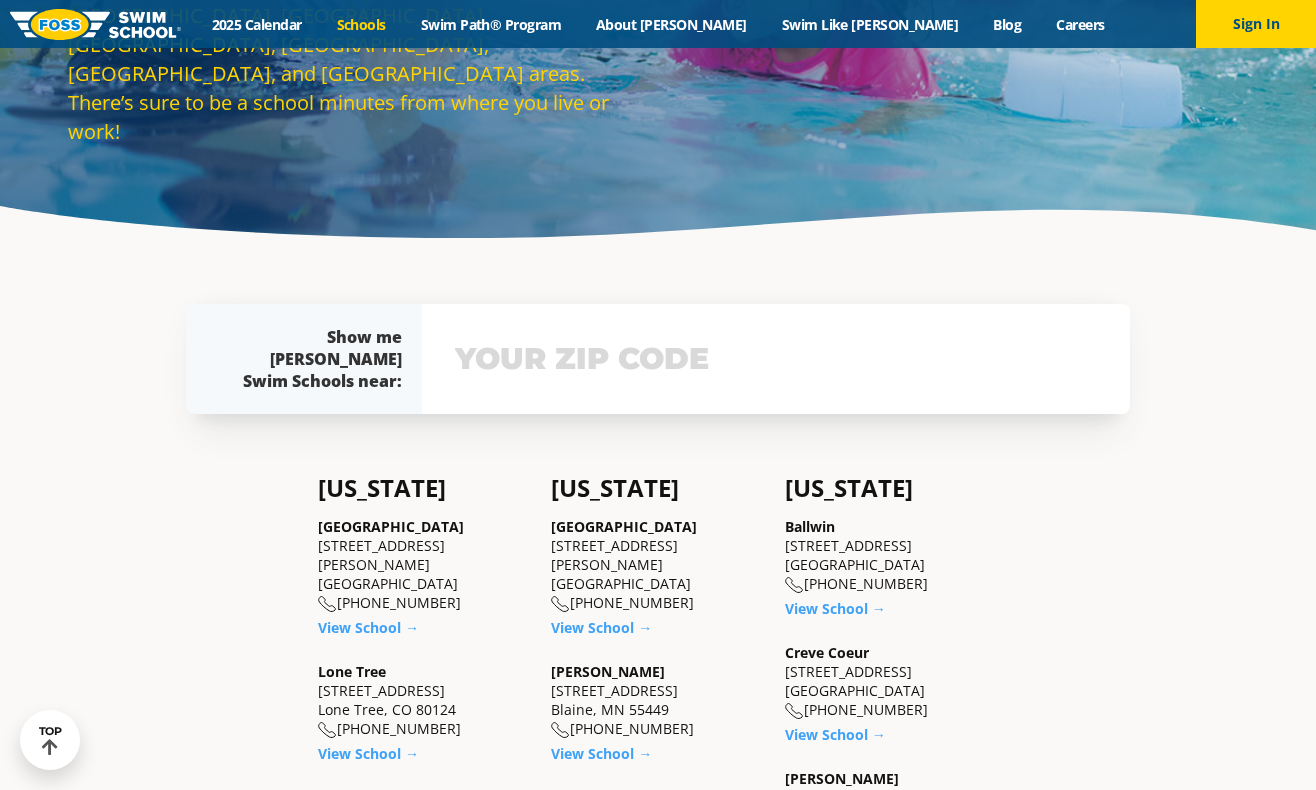 click at bounding box center [776, 359] 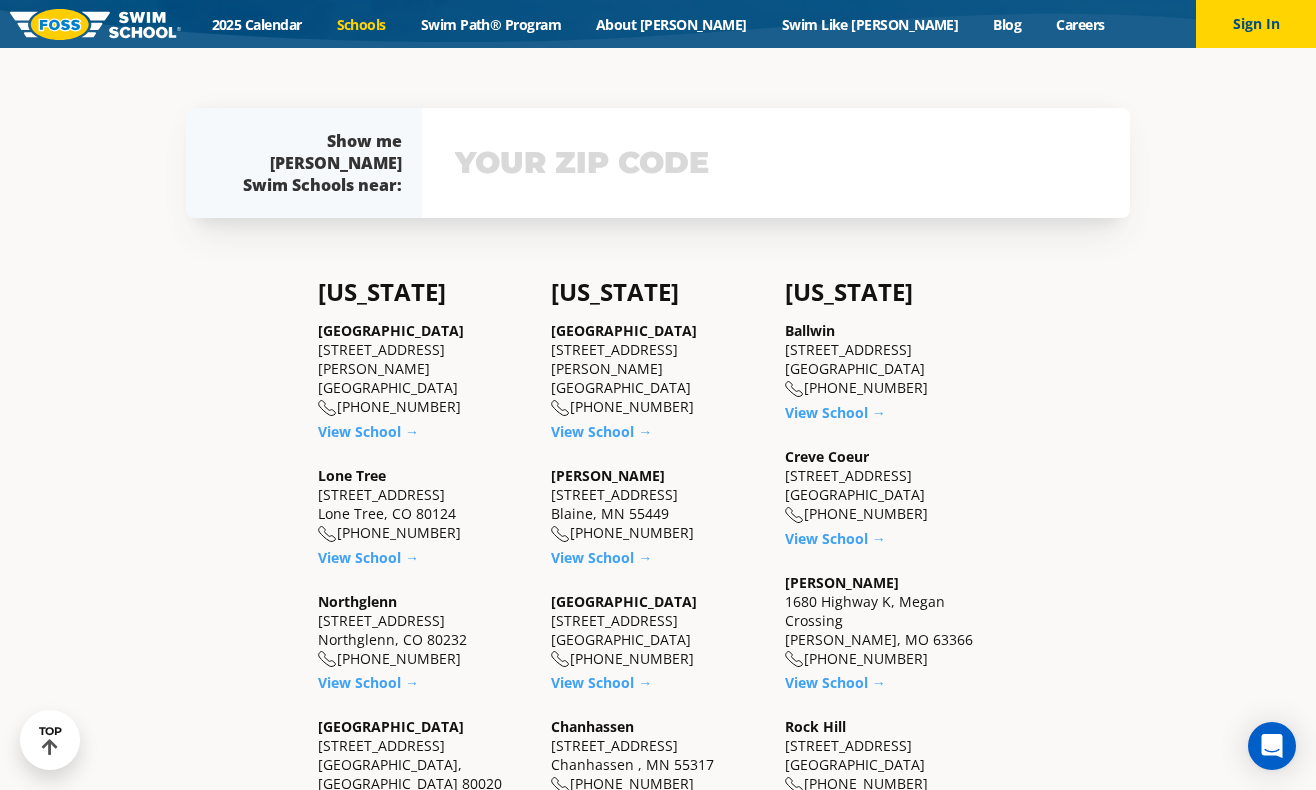 scroll, scrollTop: 504, scrollLeft: 0, axis: vertical 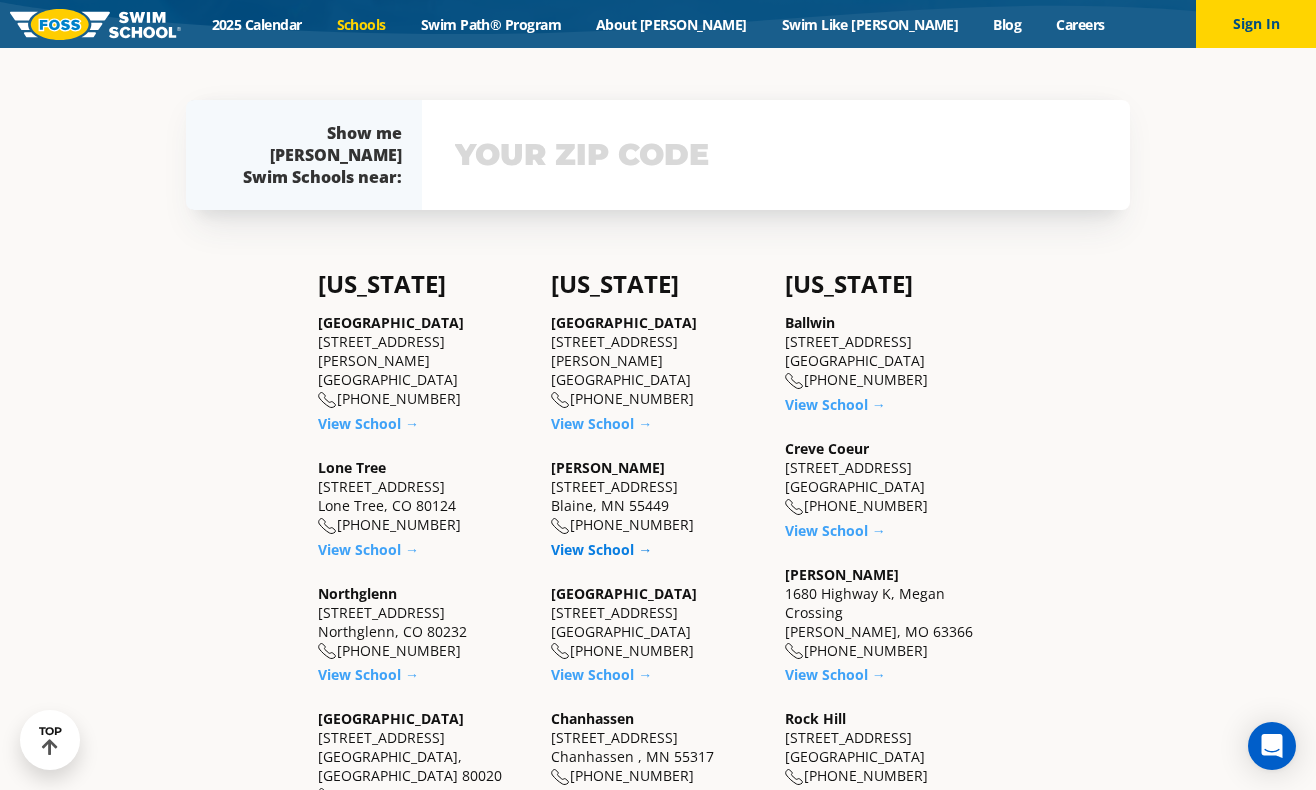 click on "View School →" at bounding box center [601, 549] 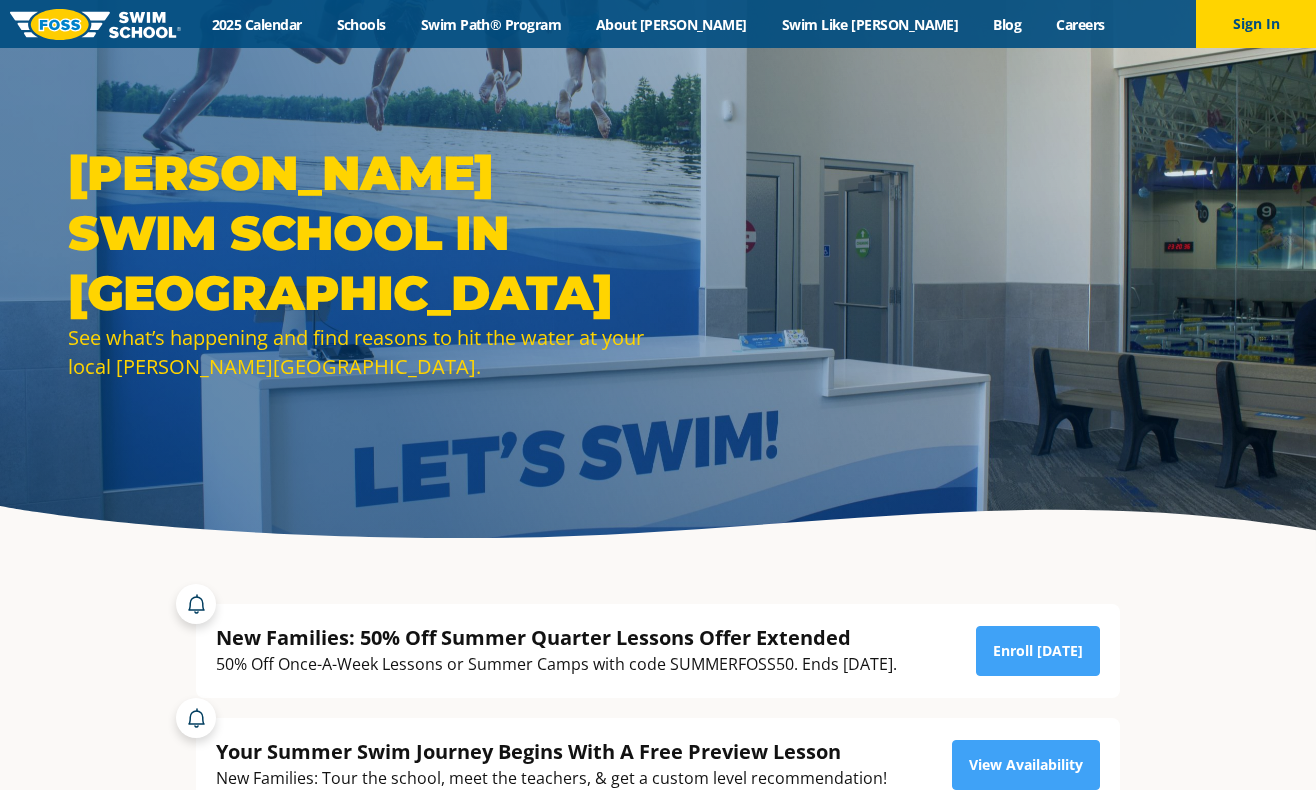 scroll, scrollTop: 356, scrollLeft: 0, axis: vertical 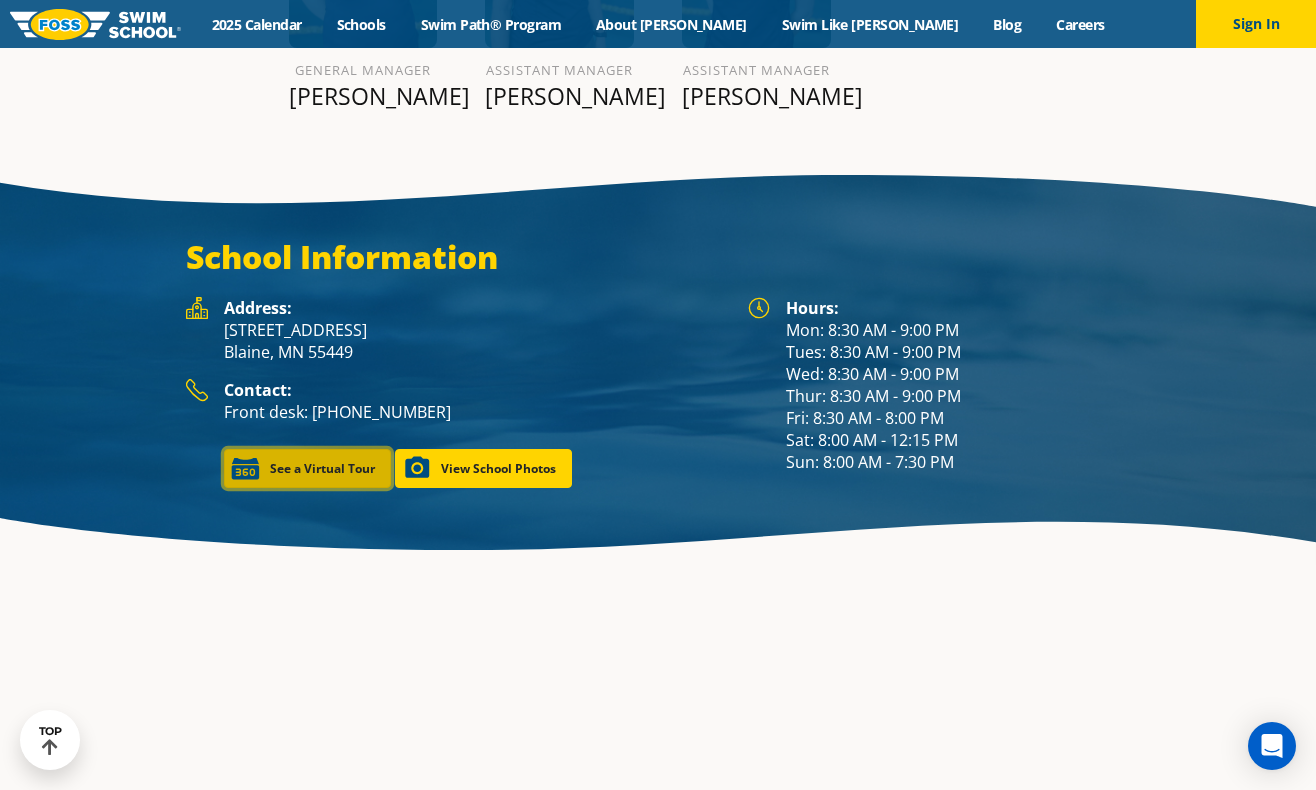 click on "See a Virtual Tour" at bounding box center (307, 468) 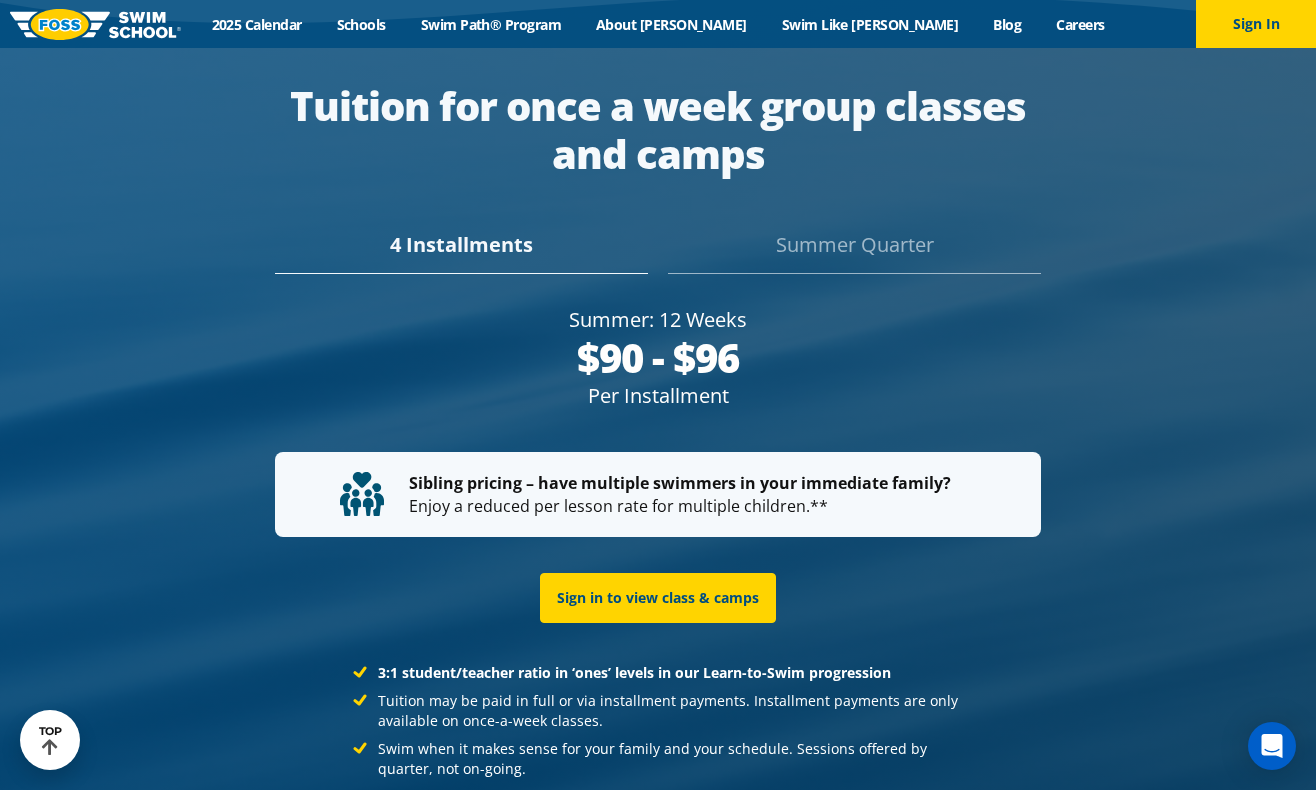 scroll, scrollTop: 3744, scrollLeft: 0, axis: vertical 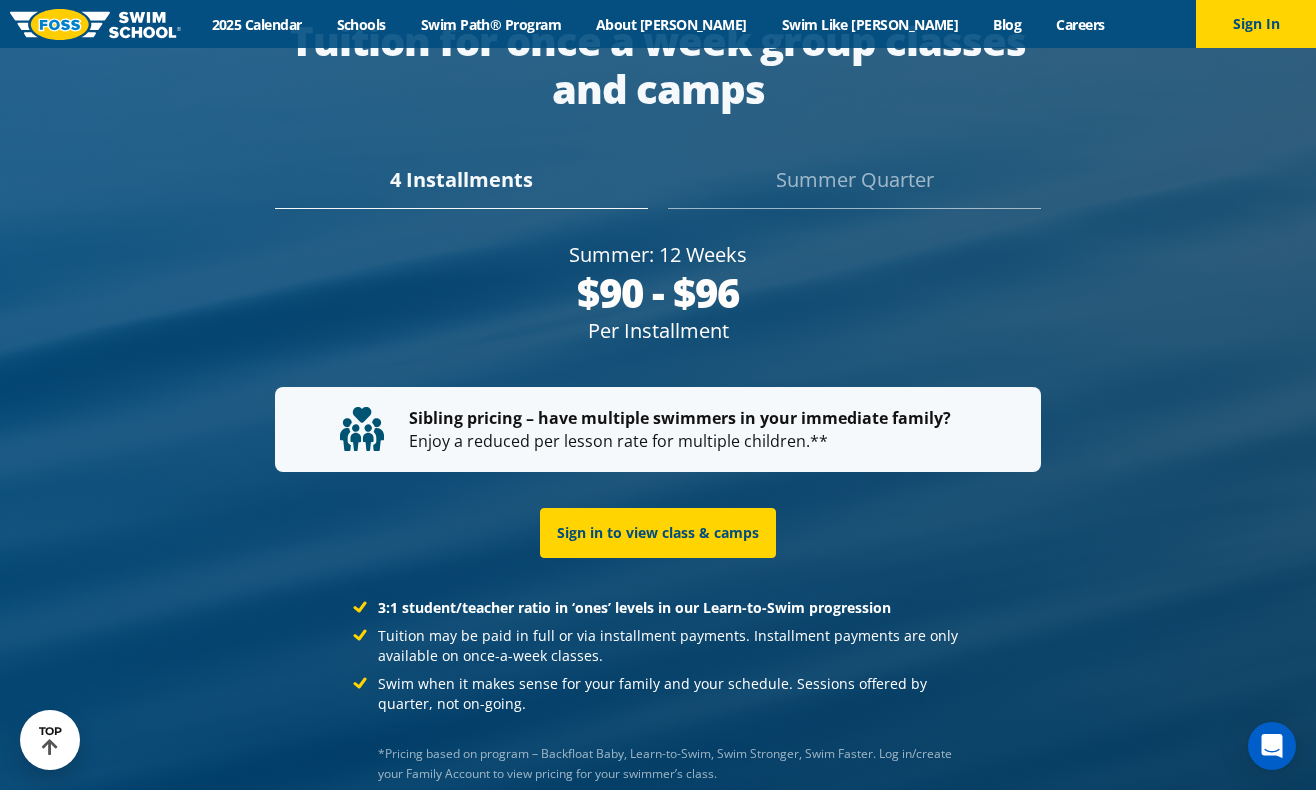 click on "Summer Quarter" at bounding box center (854, 187) 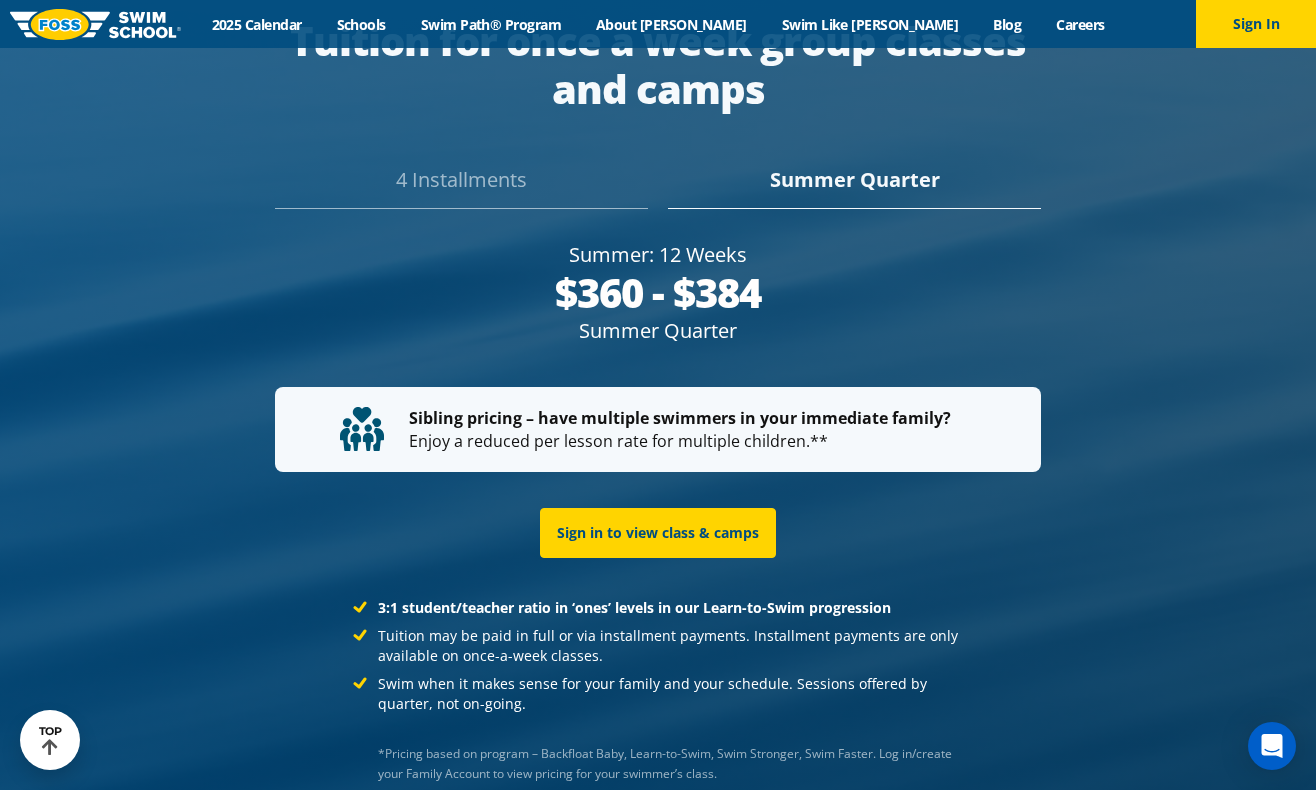 scroll, scrollTop: 3772, scrollLeft: 0, axis: vertical 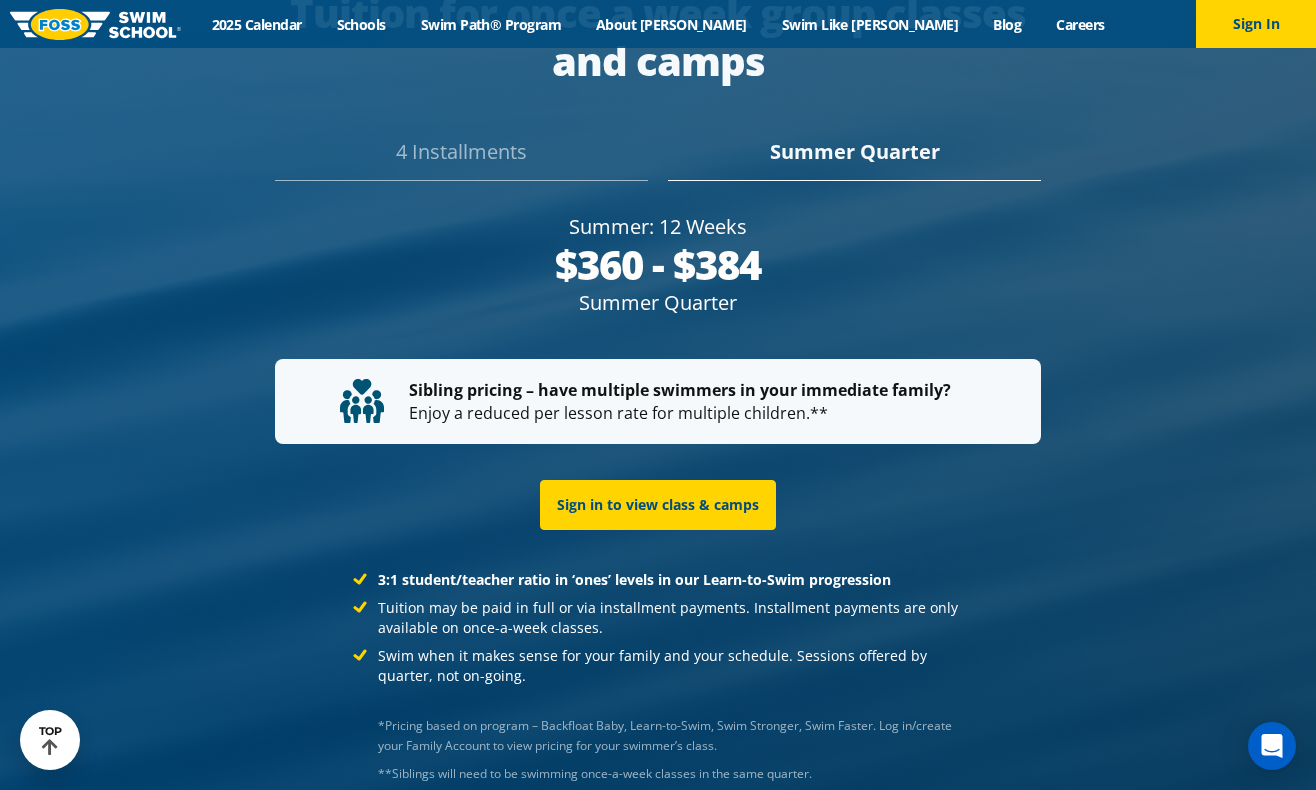 click on "4 Installments" at bounding box center [461, 159] 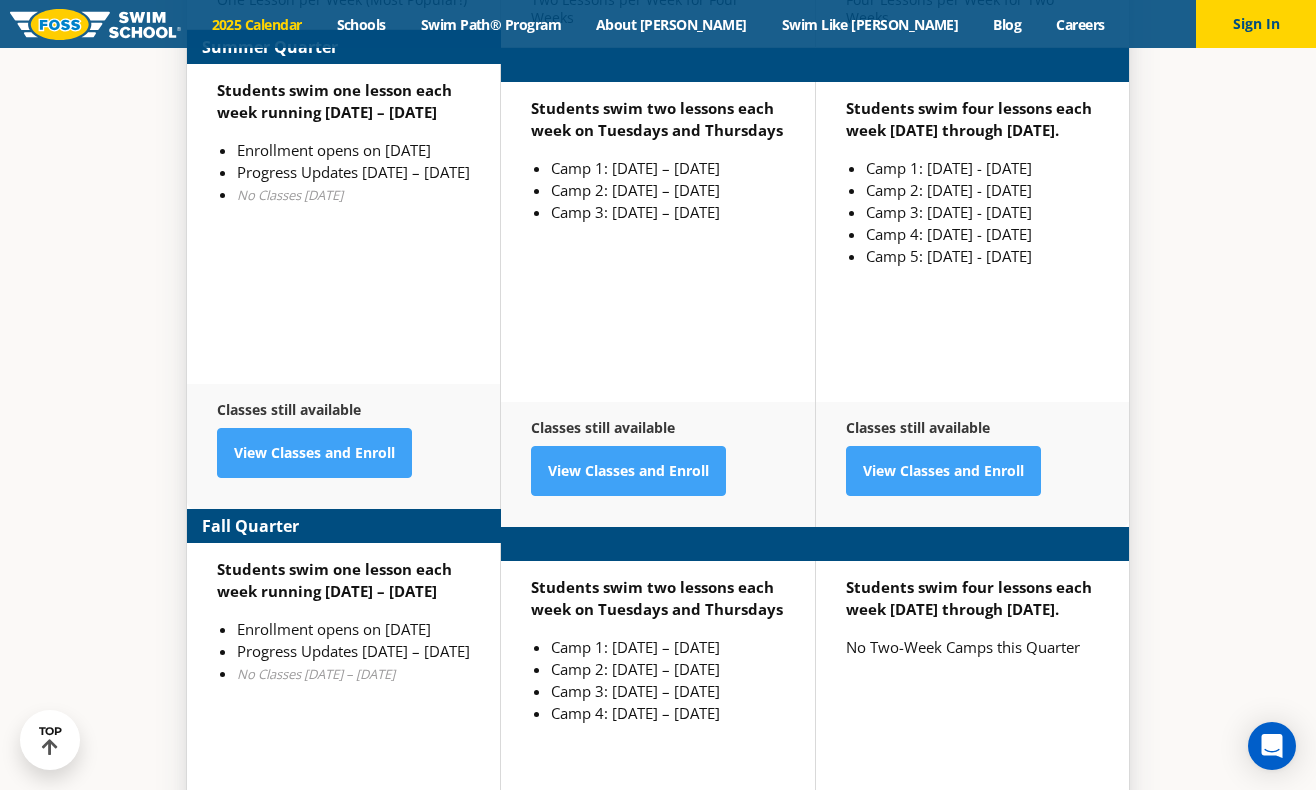 scroll, scrollTop: 4860, scrollLeft: 0, axis: vertical 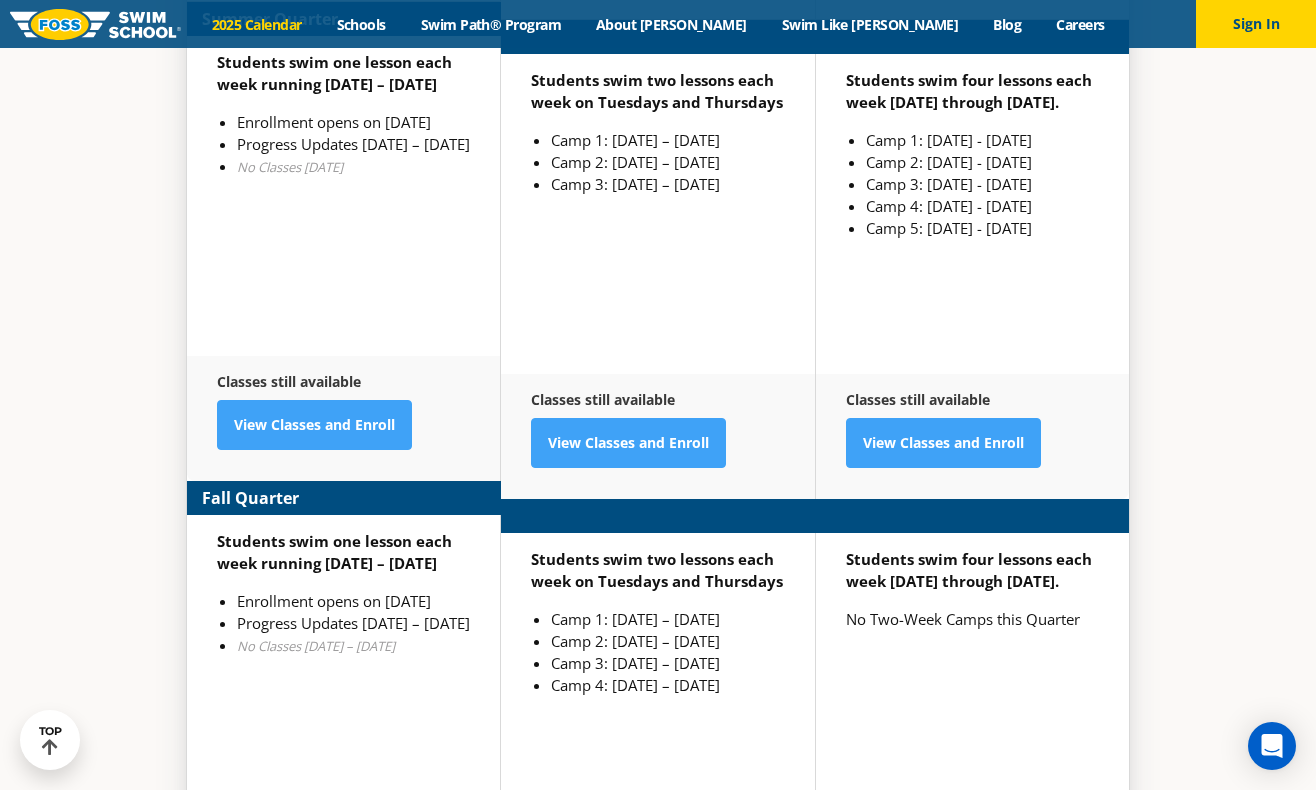 click on "2025 Calendar" at bounding box center (256, 24) 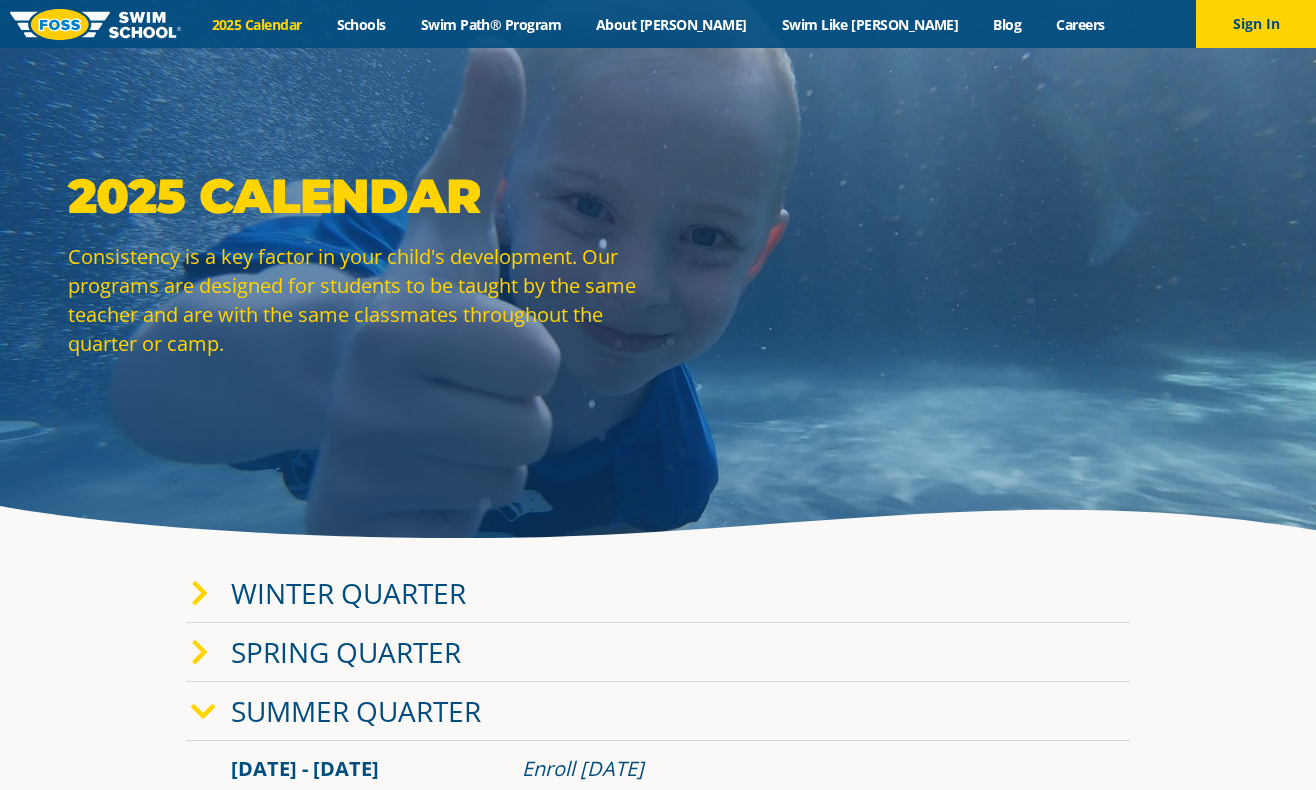 scroll, scrollTop: 0, scrollLeft: 0, axis: both 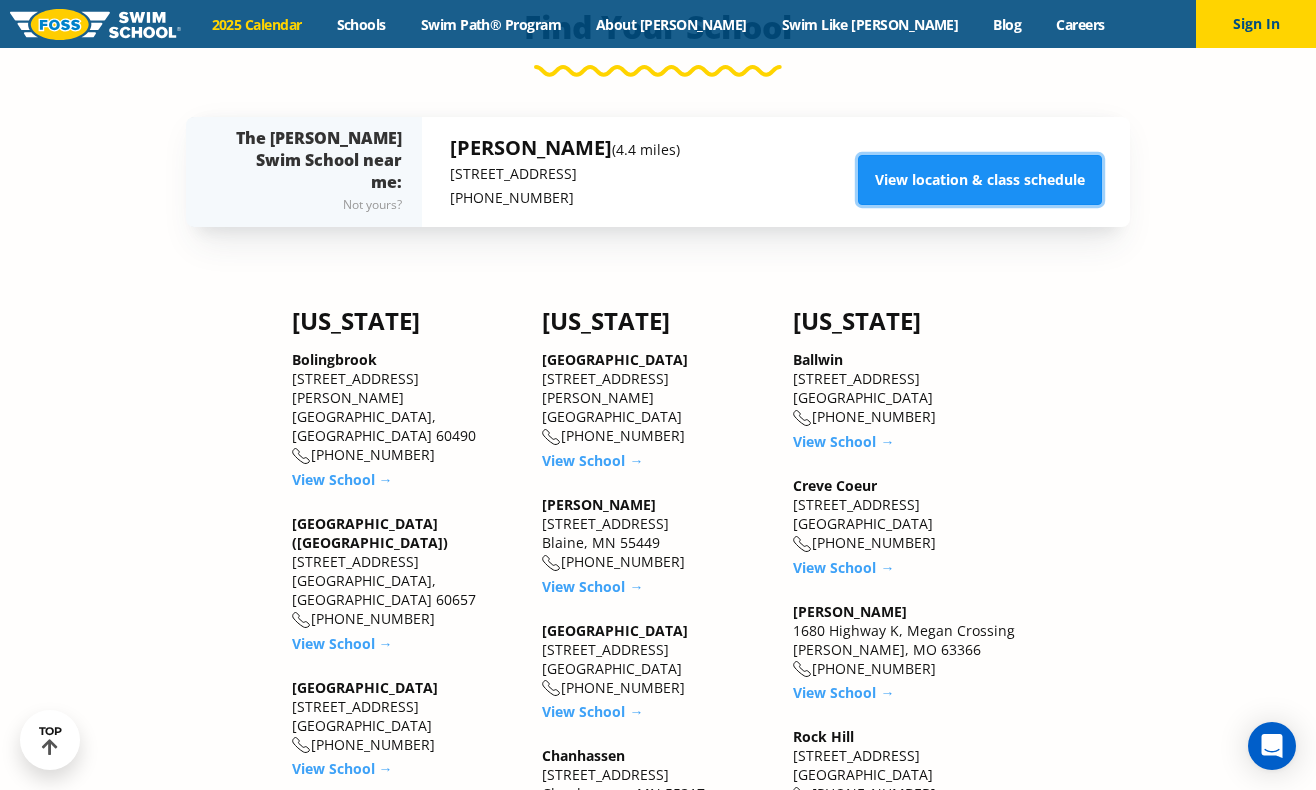 click on "View location & class schedule" at bounding box center [980, 180] 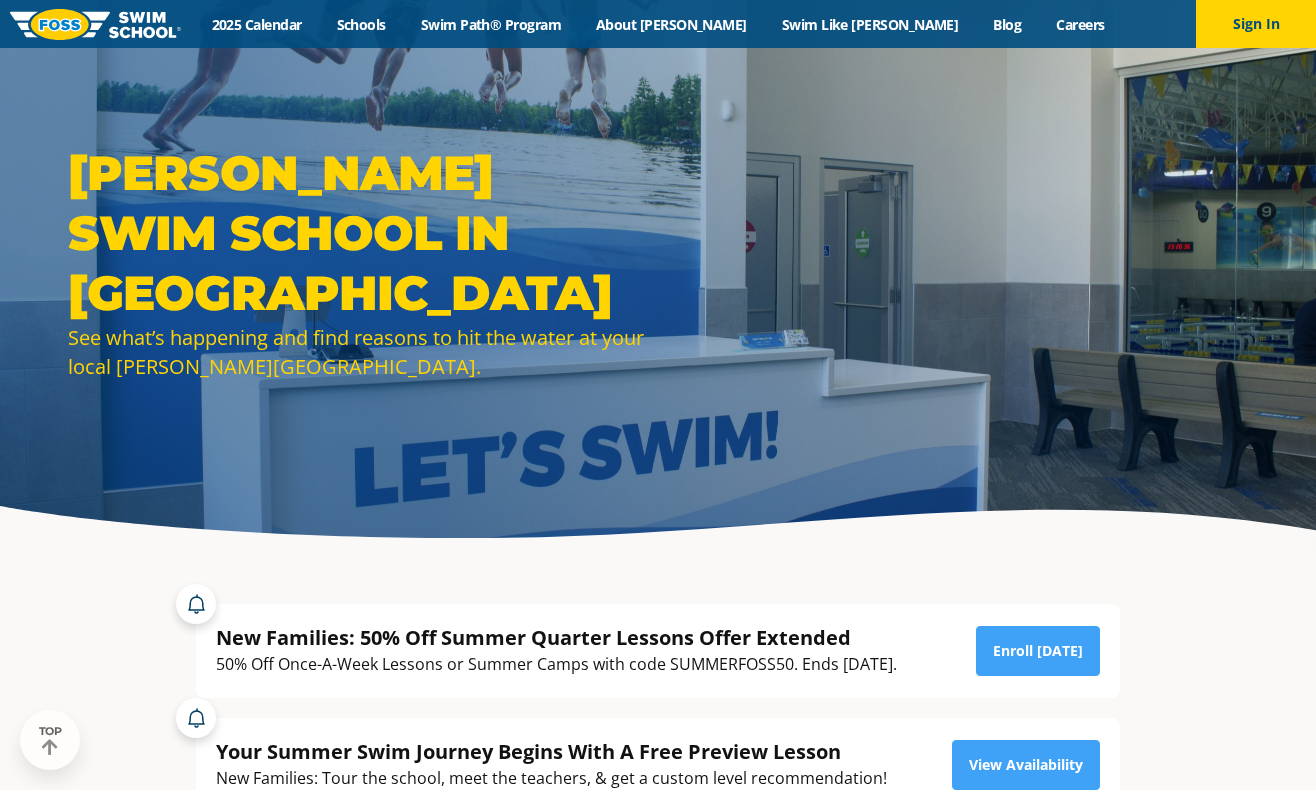 scroll, scrollTop: 600, scrollLeft: 0, axis: vertical 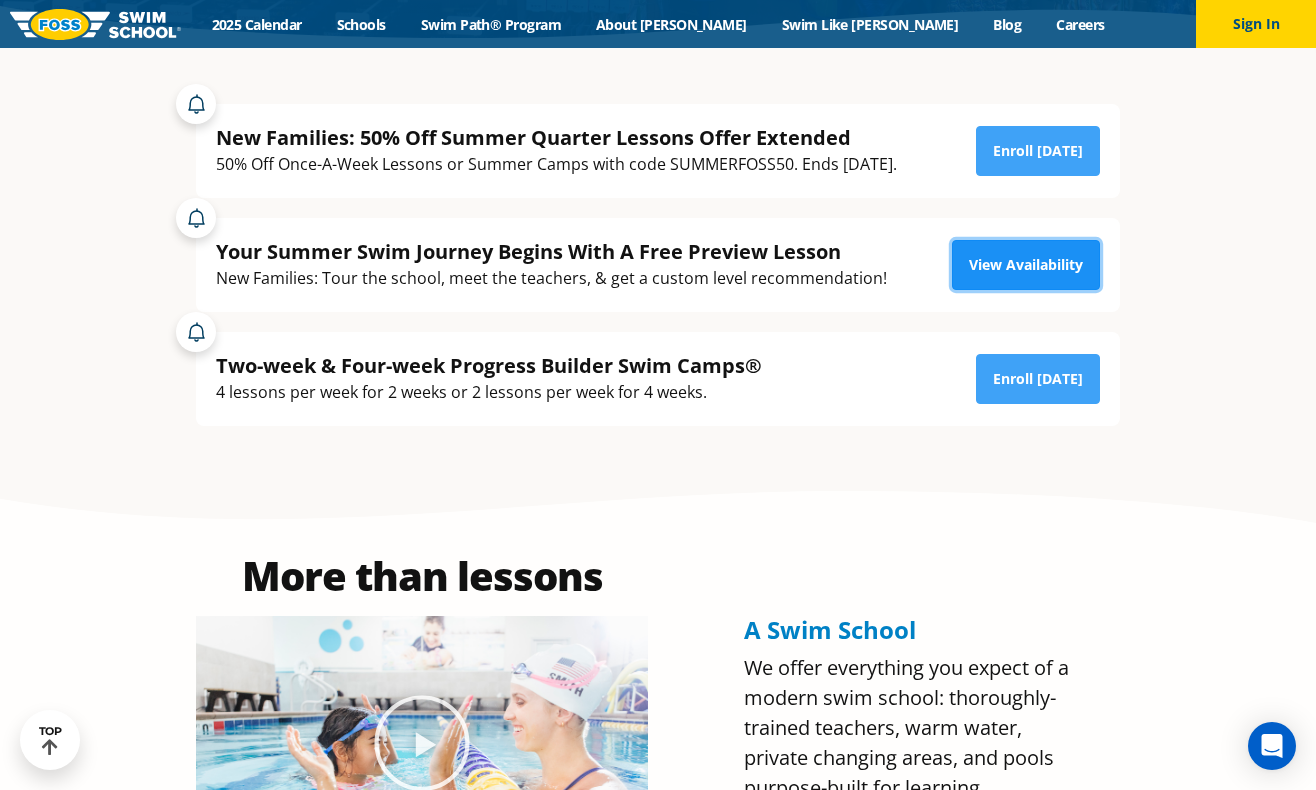 click on "View Availability" at bounding box center [1026, 265] 